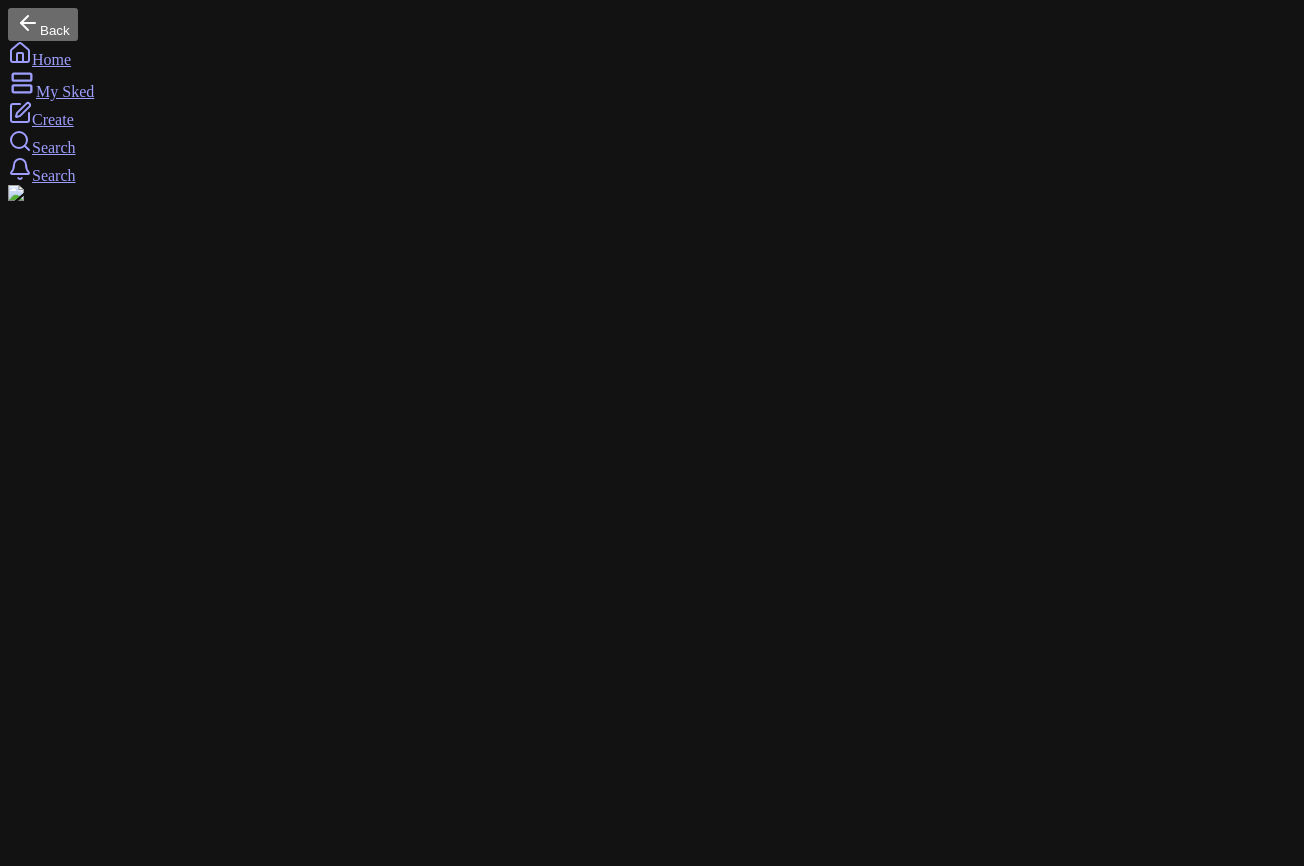 scroll, scrollTop: 0, scrollLeft: 0, axis: both 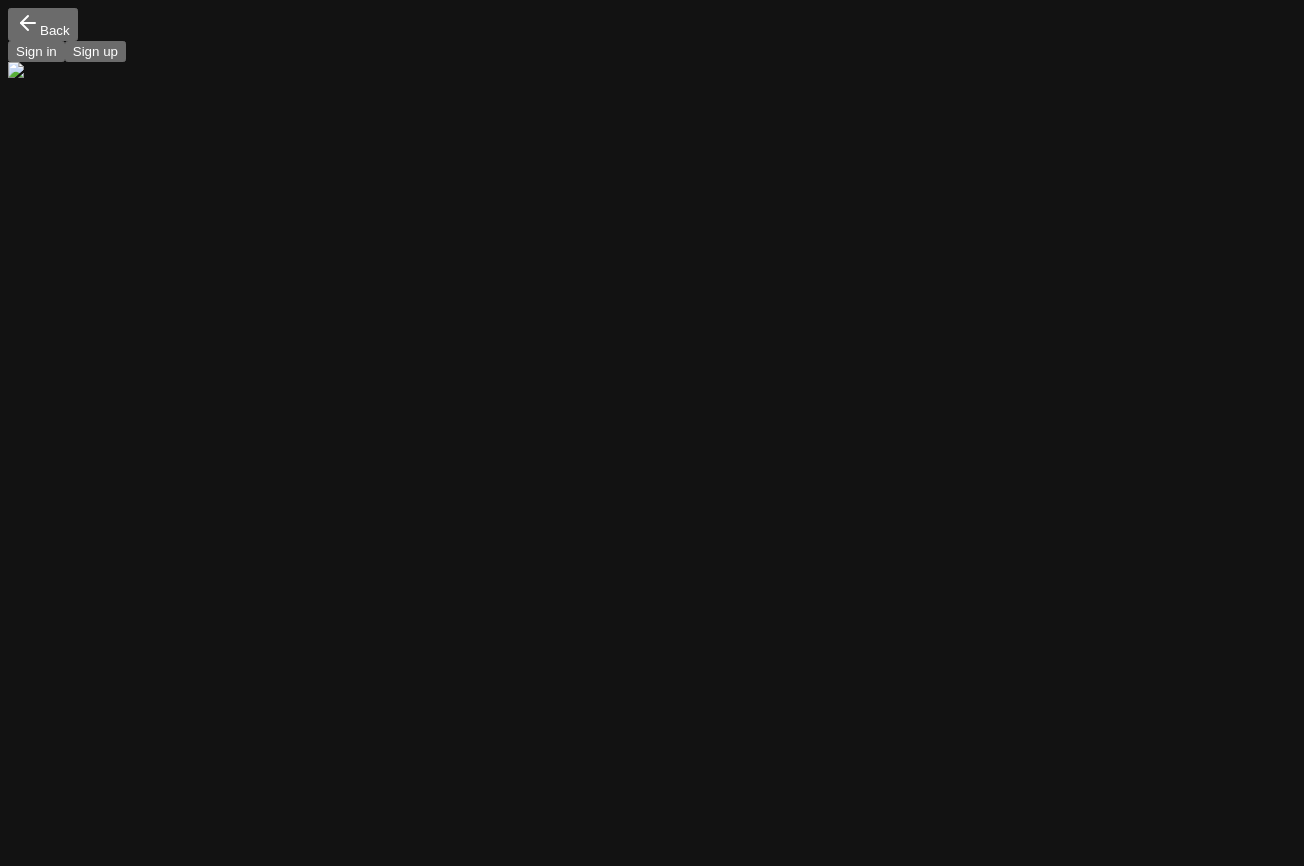 click on "Sign up" at bounding box center [95, 51] 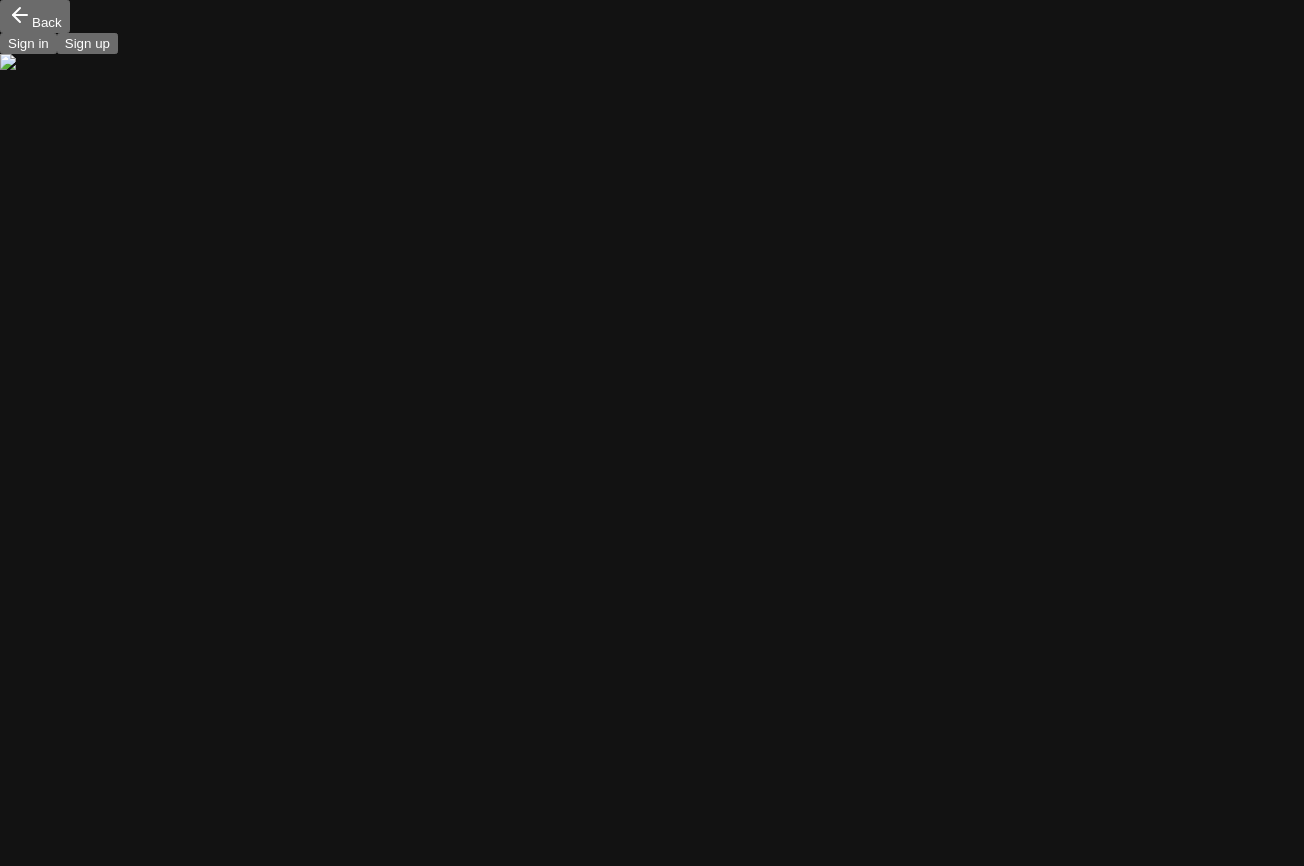 click on "Continue to Sked Login to find and follow what's happening. Email Continue By continuing, you agree to the   Terms of Service  and   Privacy Policy . Close" at bounding box center (652, 29608) 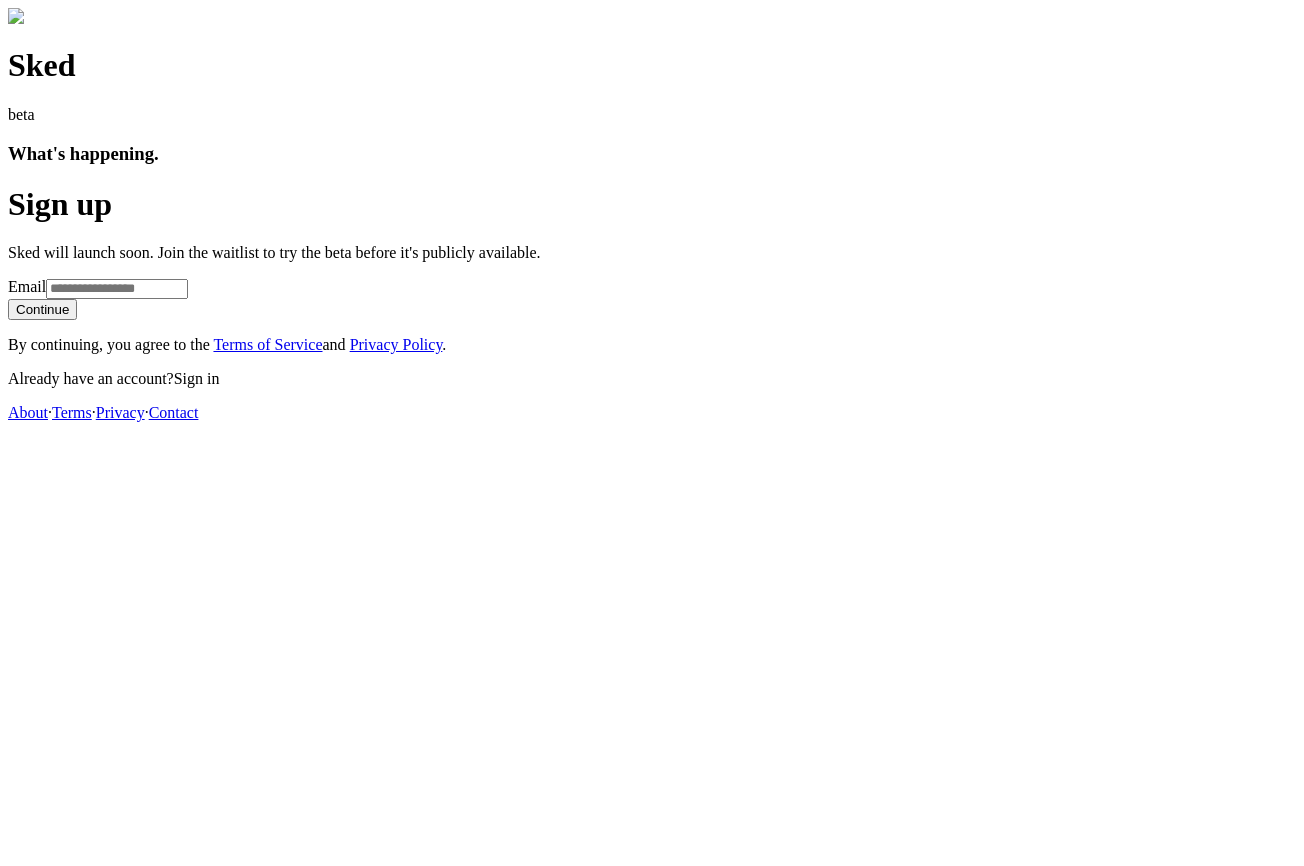 scroll, scrollTop: 0, scrollLeft: 0, axis: both 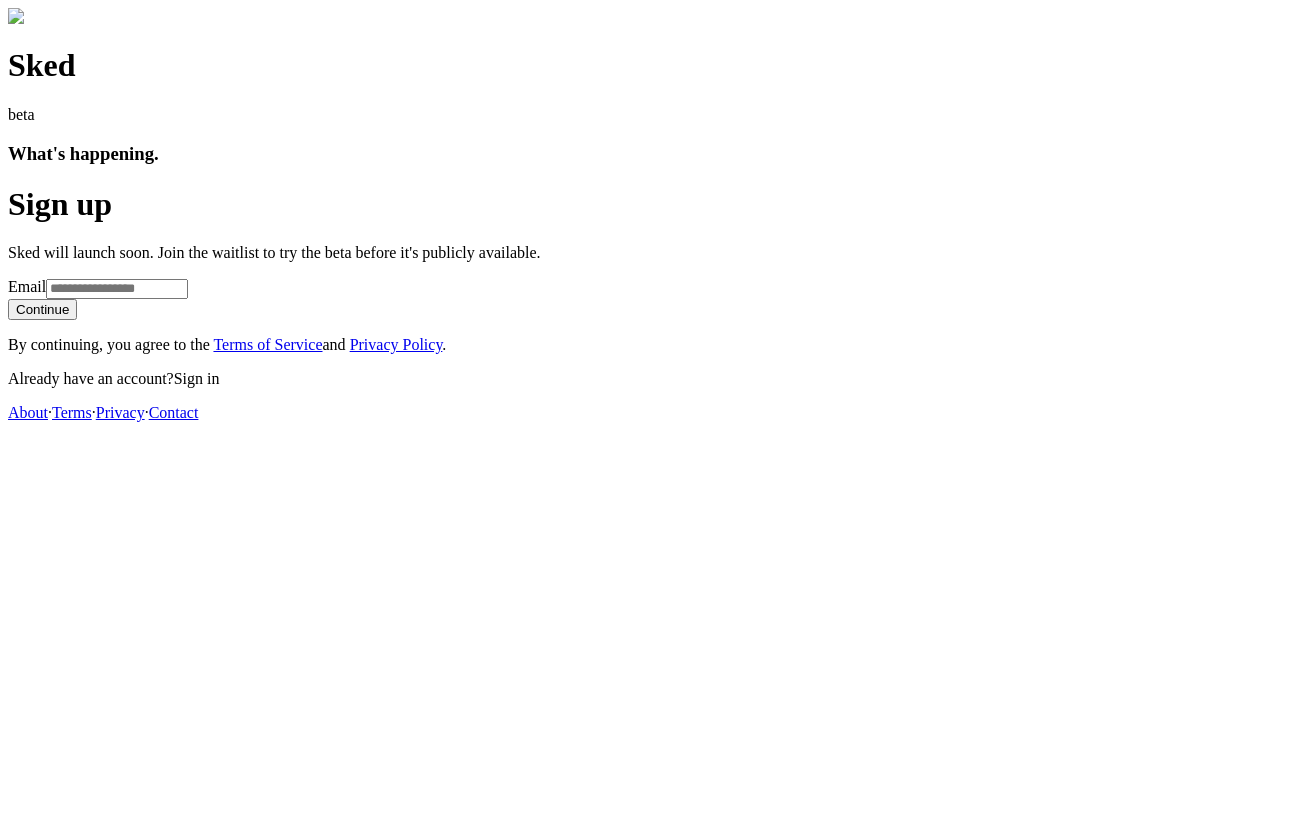 click on "Sign up Sked will launch soon. Join the waitlist to try the beta before it's publicly available. Email Continue By continuing, you agree to the   Terms of Service  and   Privacy Policy . Already have an account?  Sign in" at bounding box center [652, 287] 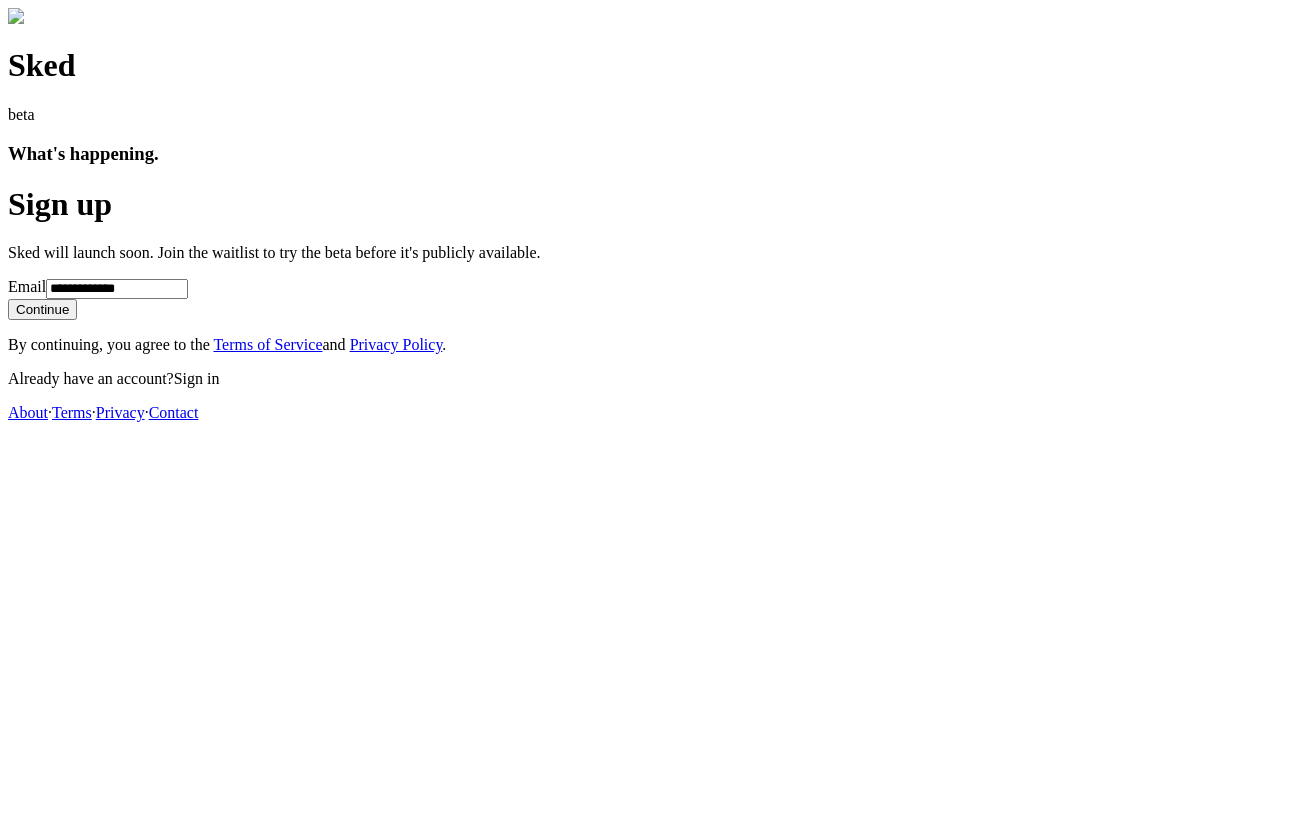 type on "**********" 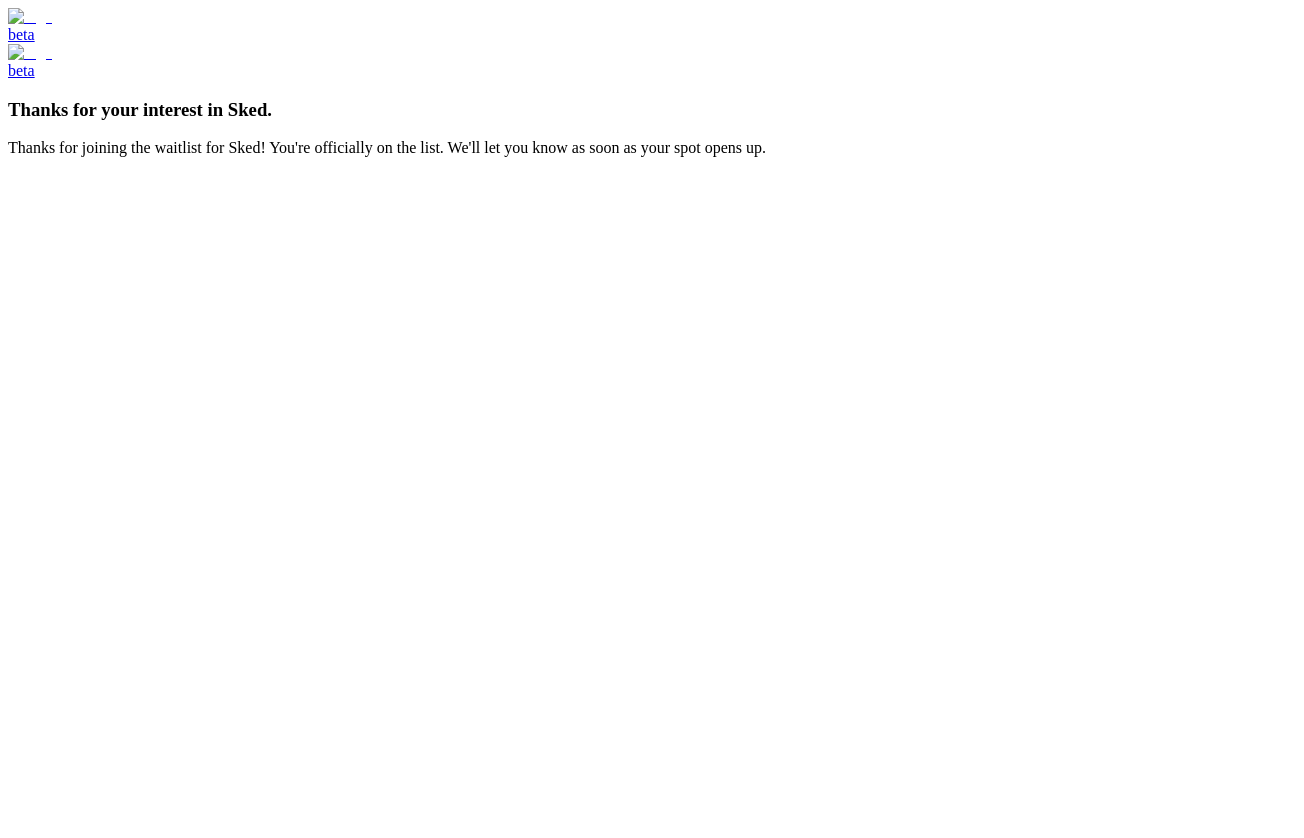 click on "Thanks for your interest in Sked." at bounding box center (652, 110) 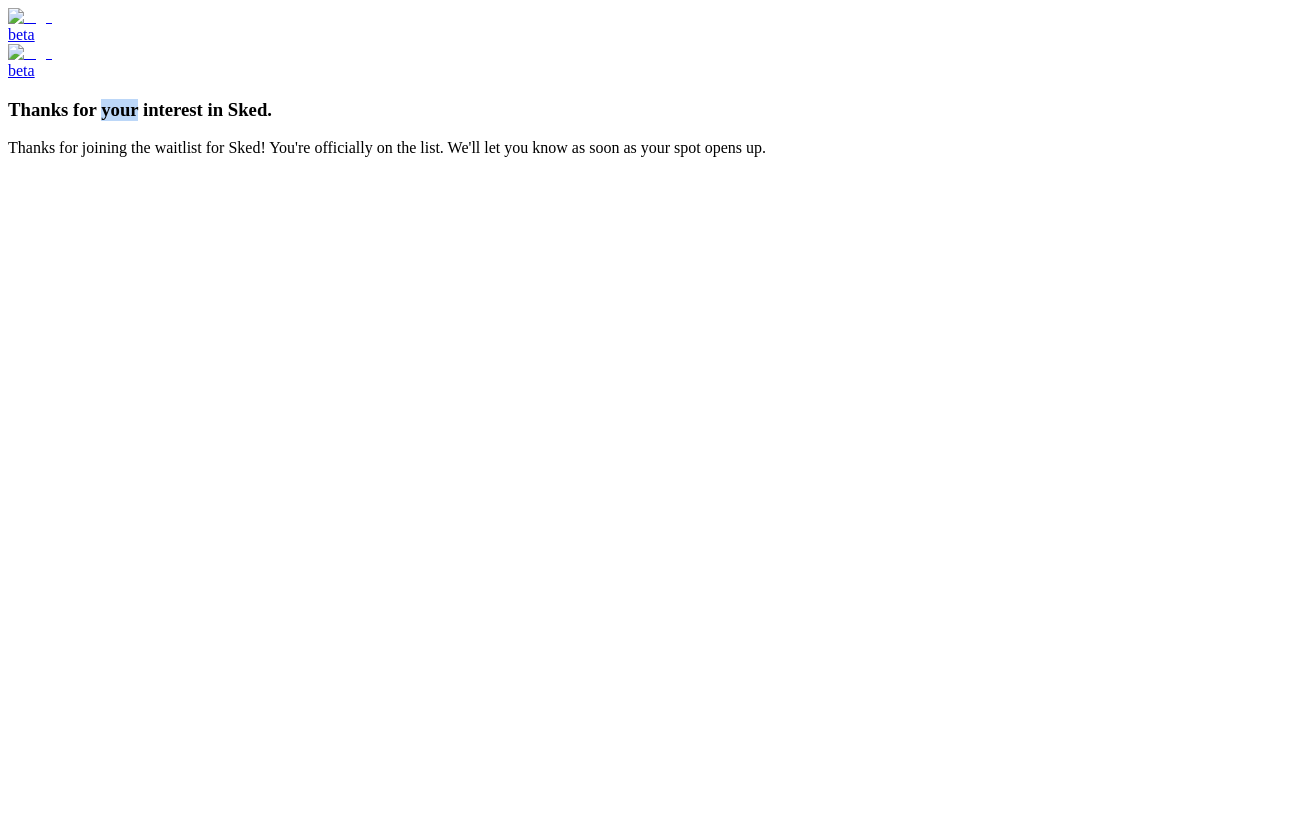 click on "Thanks for your interest in Sked." at bounding box center (652, 110) 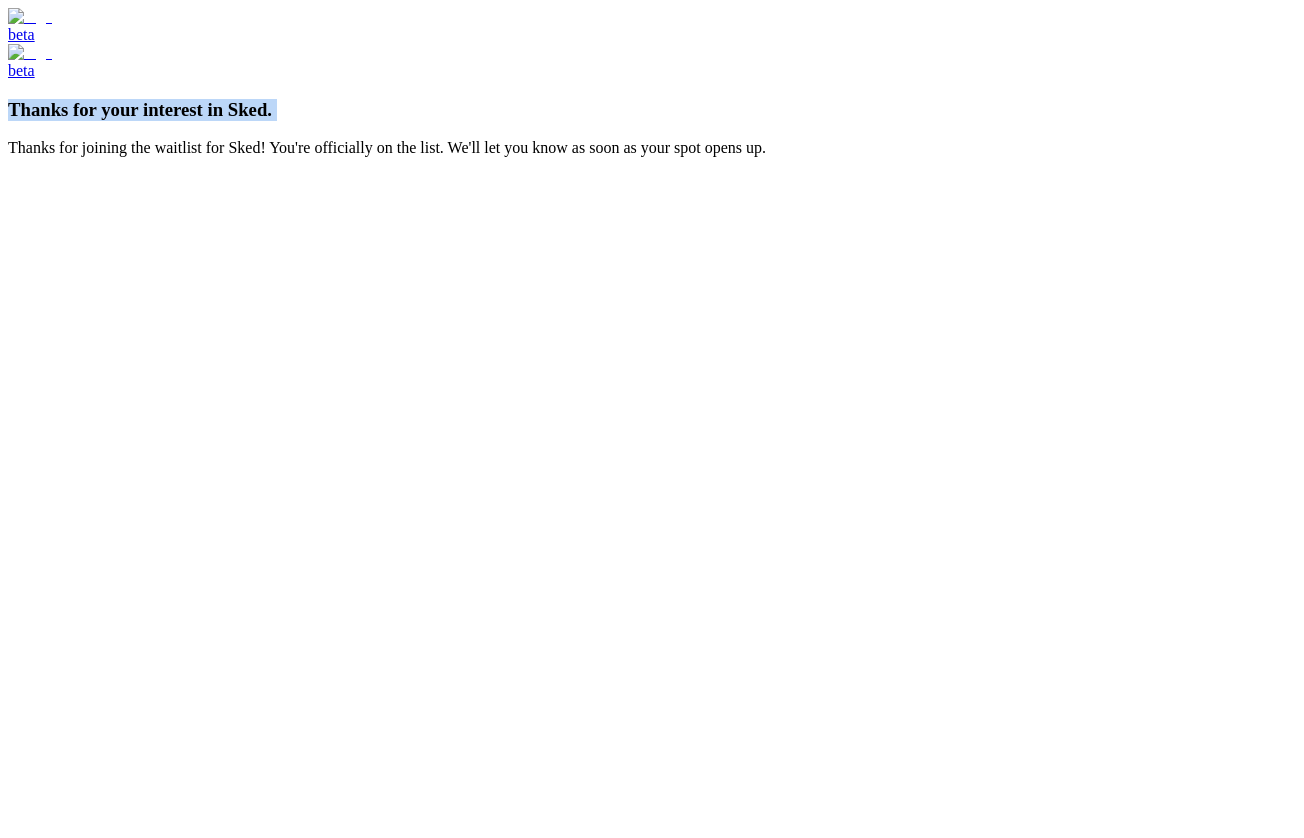 copy on "Thanks for your interest in Sked." 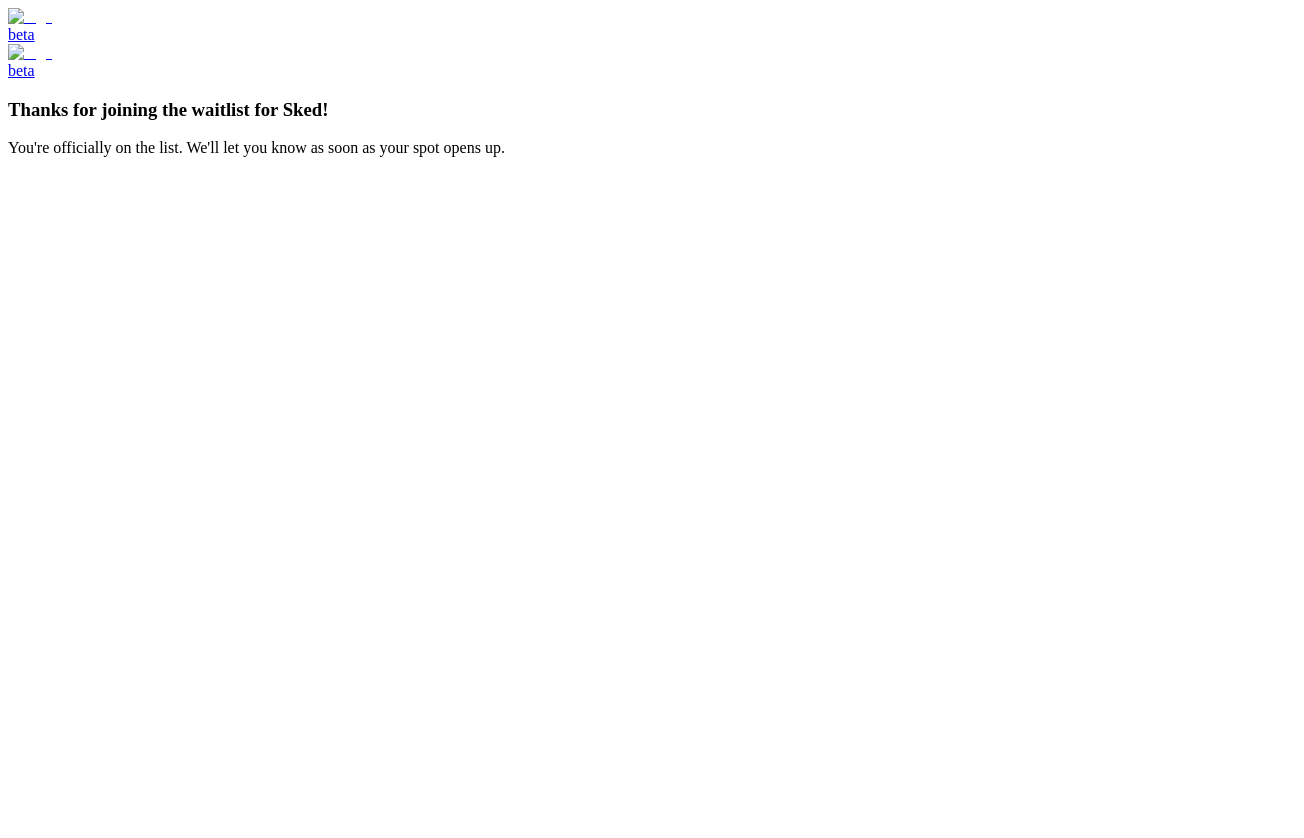 click on "beta beta Thanks for joining the waitlist for Sked! You're officially on the list. We'll let you know as soon as your spot opens up." at bounding box center [652, 82] 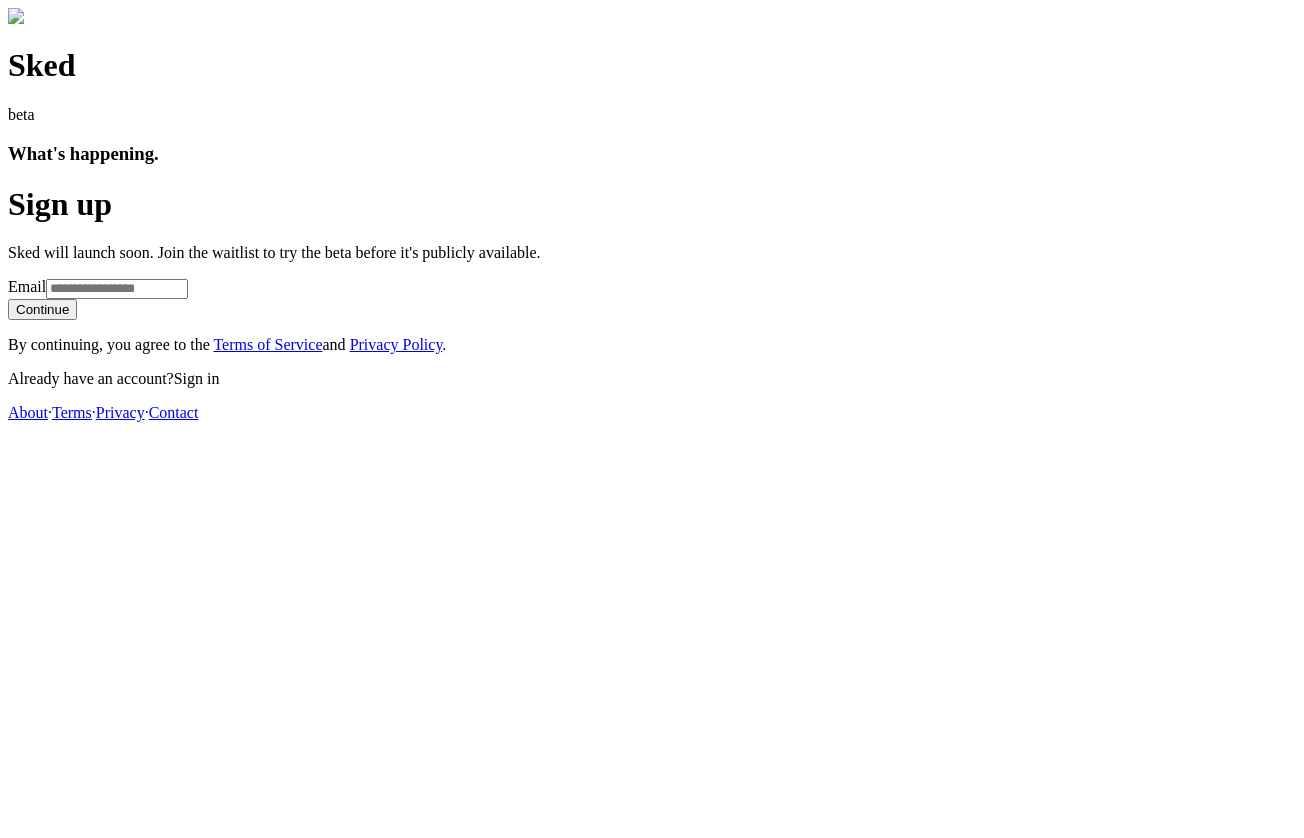 scroll, scrollTop: 0, scrollLeft: 0, axis: both 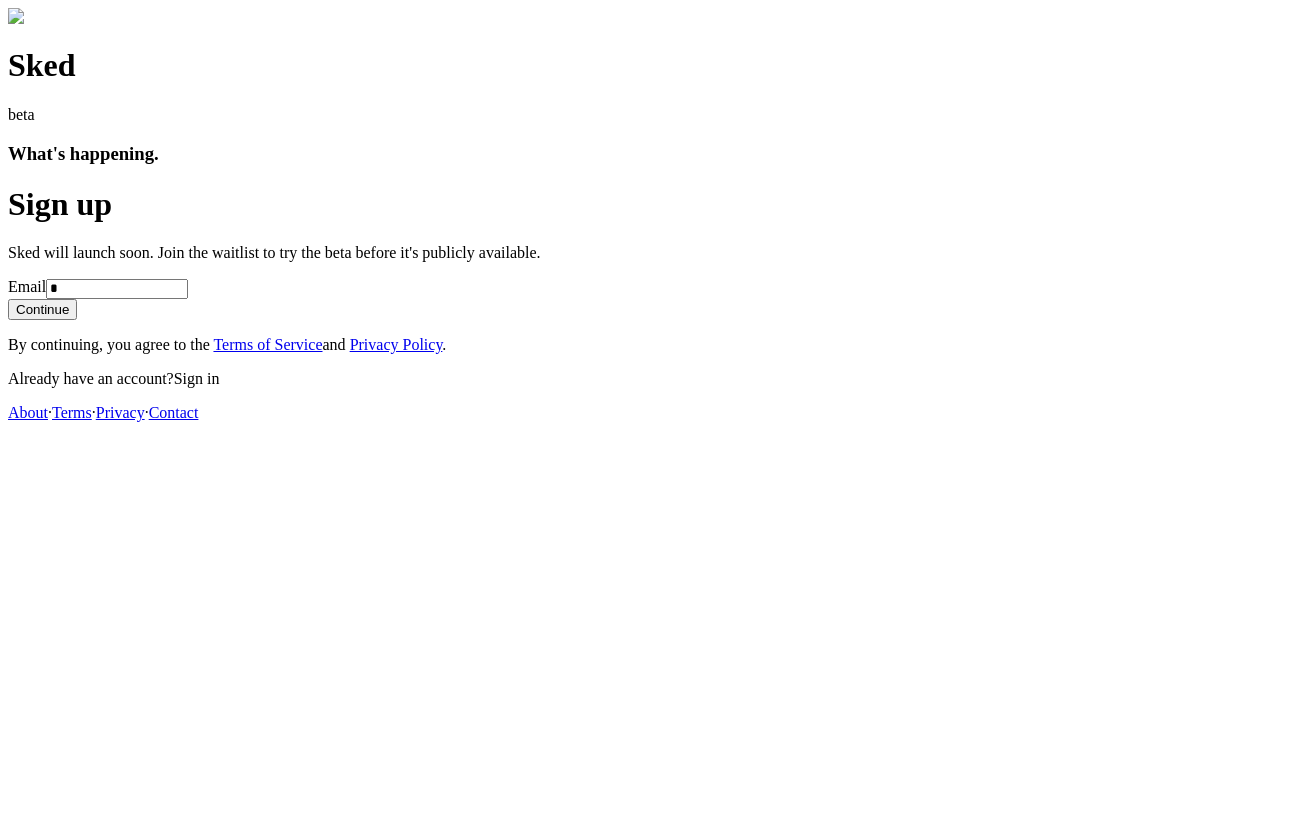 click on "*" at bounding box center (117, 289) 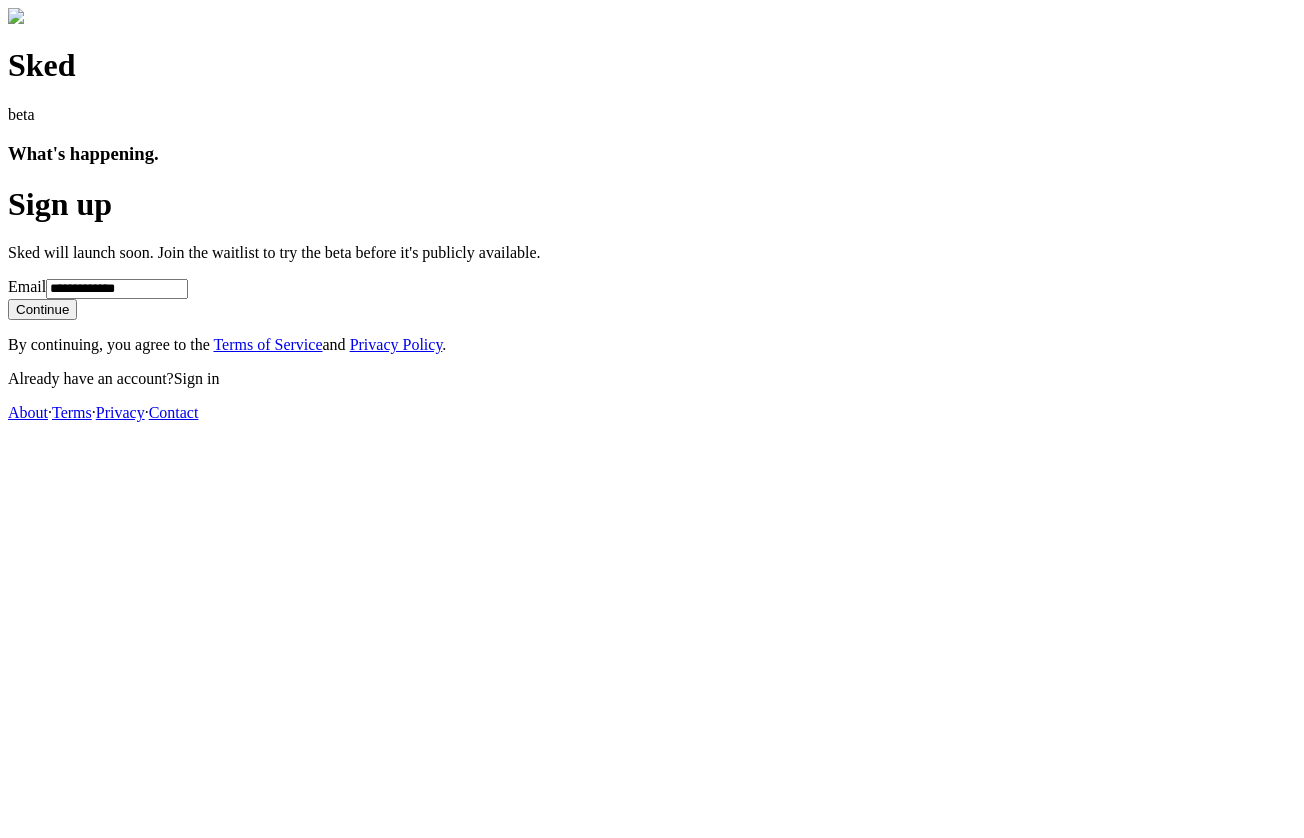 type on "**********" 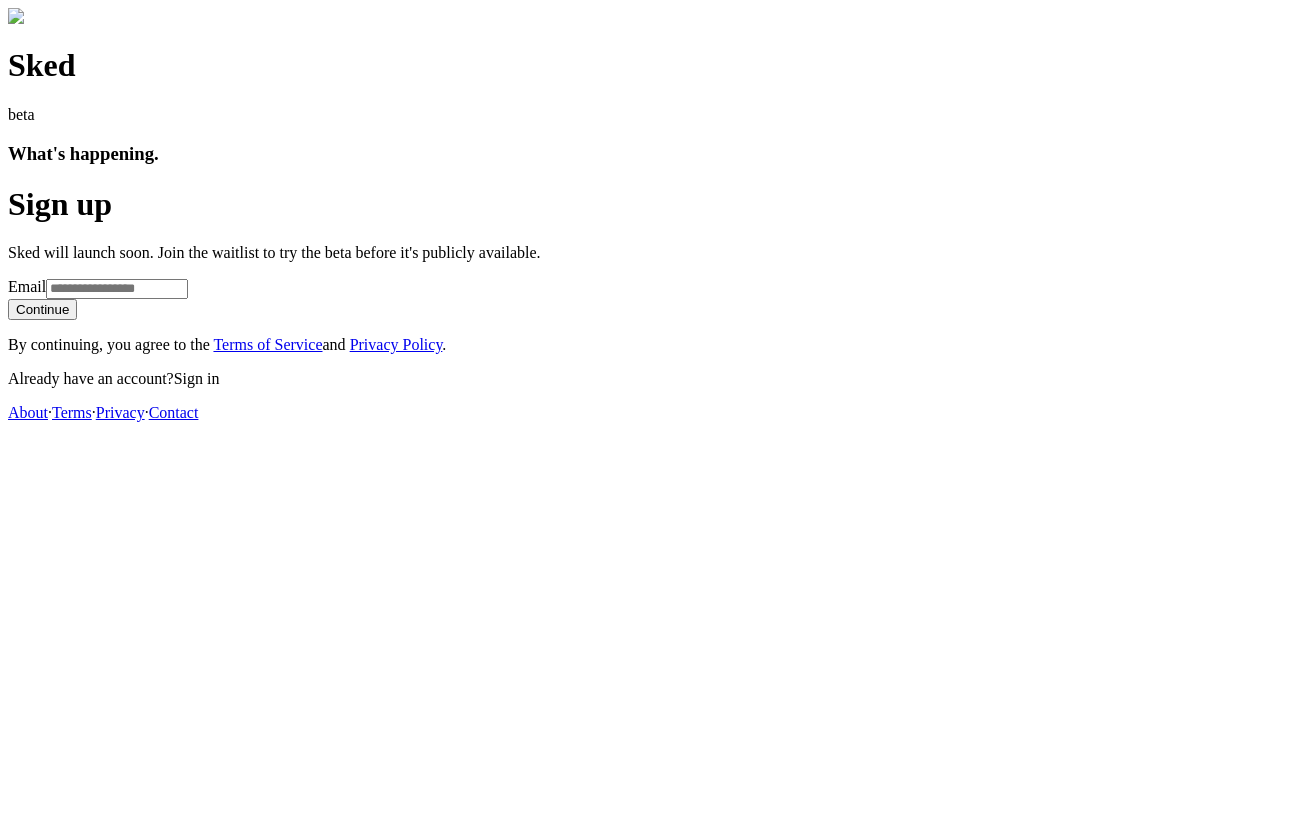 scroll, scrollTop: 0, scrollLeft: 0, axis: both 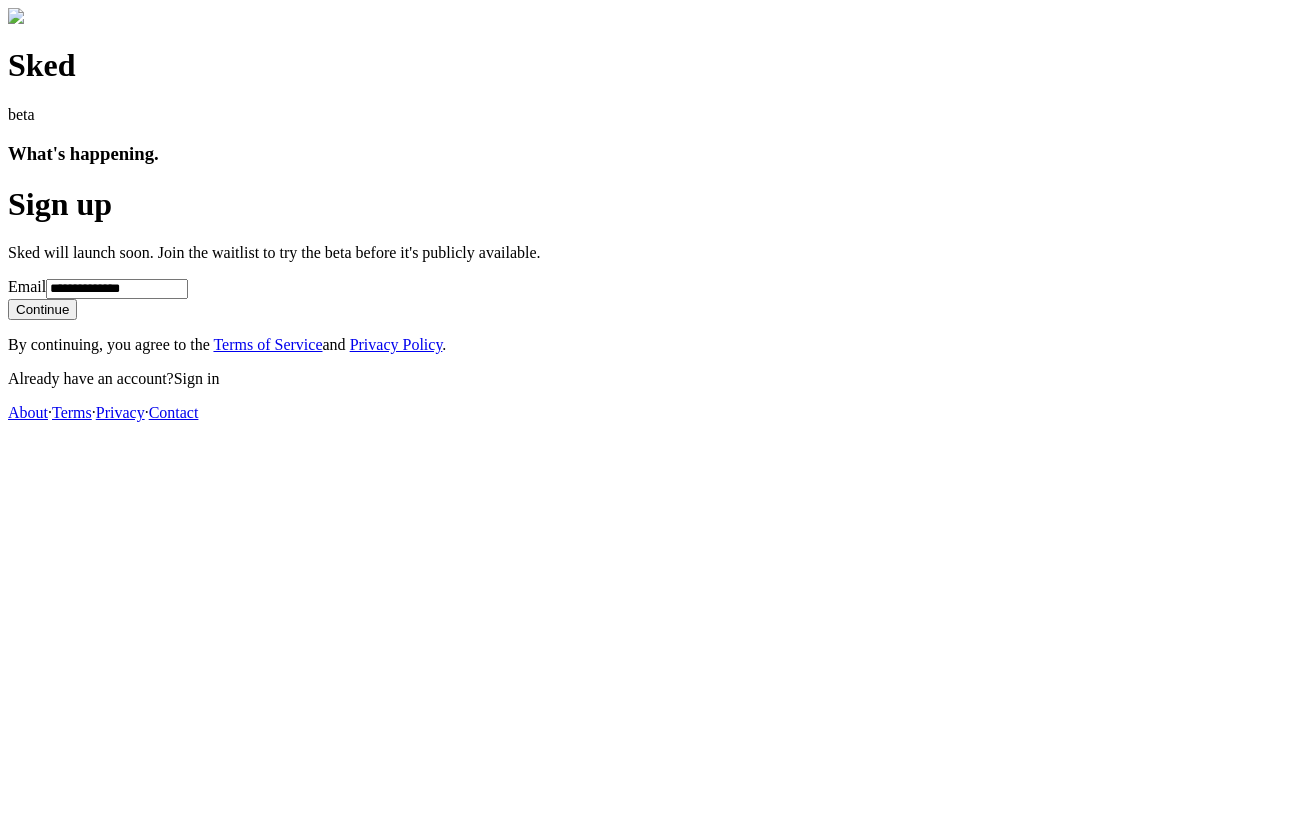 type on "**********" 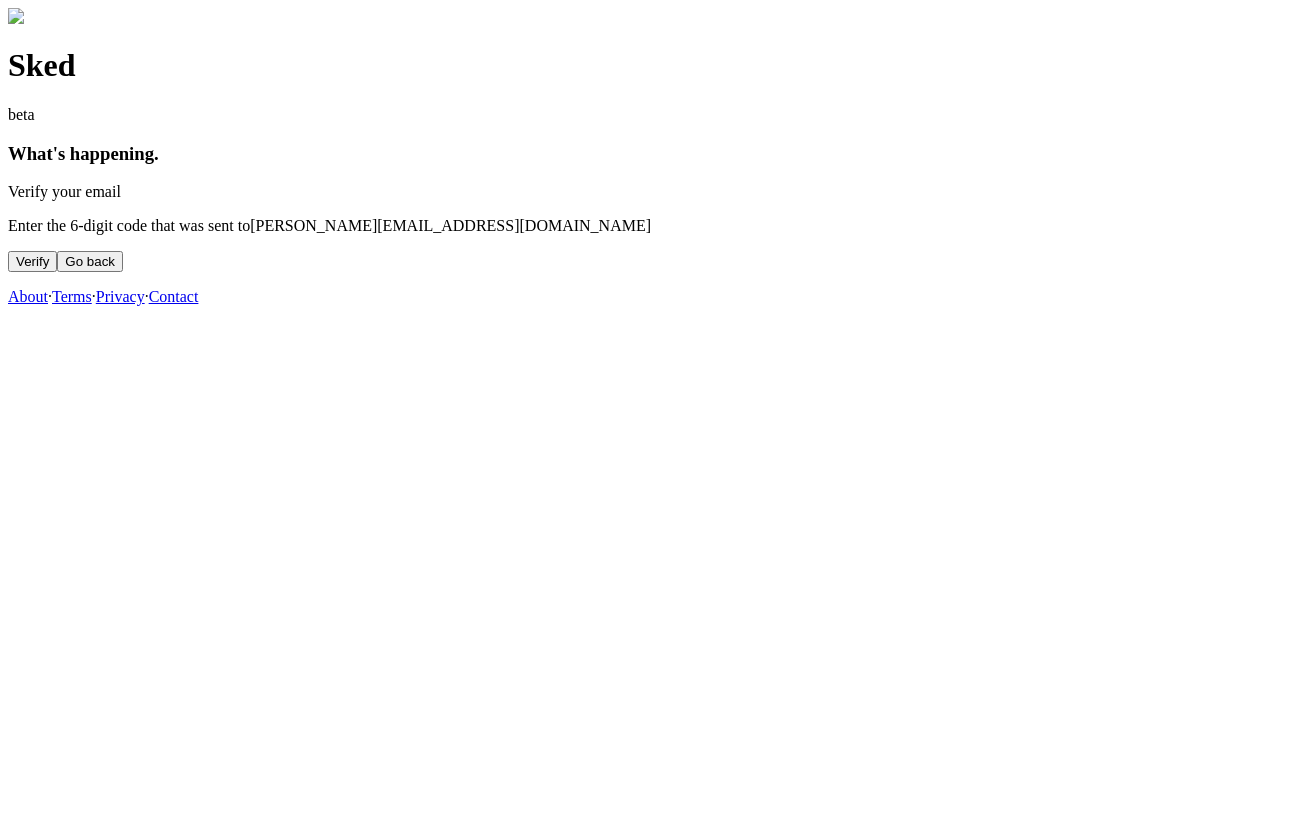 click at bounding box center (654, 252) 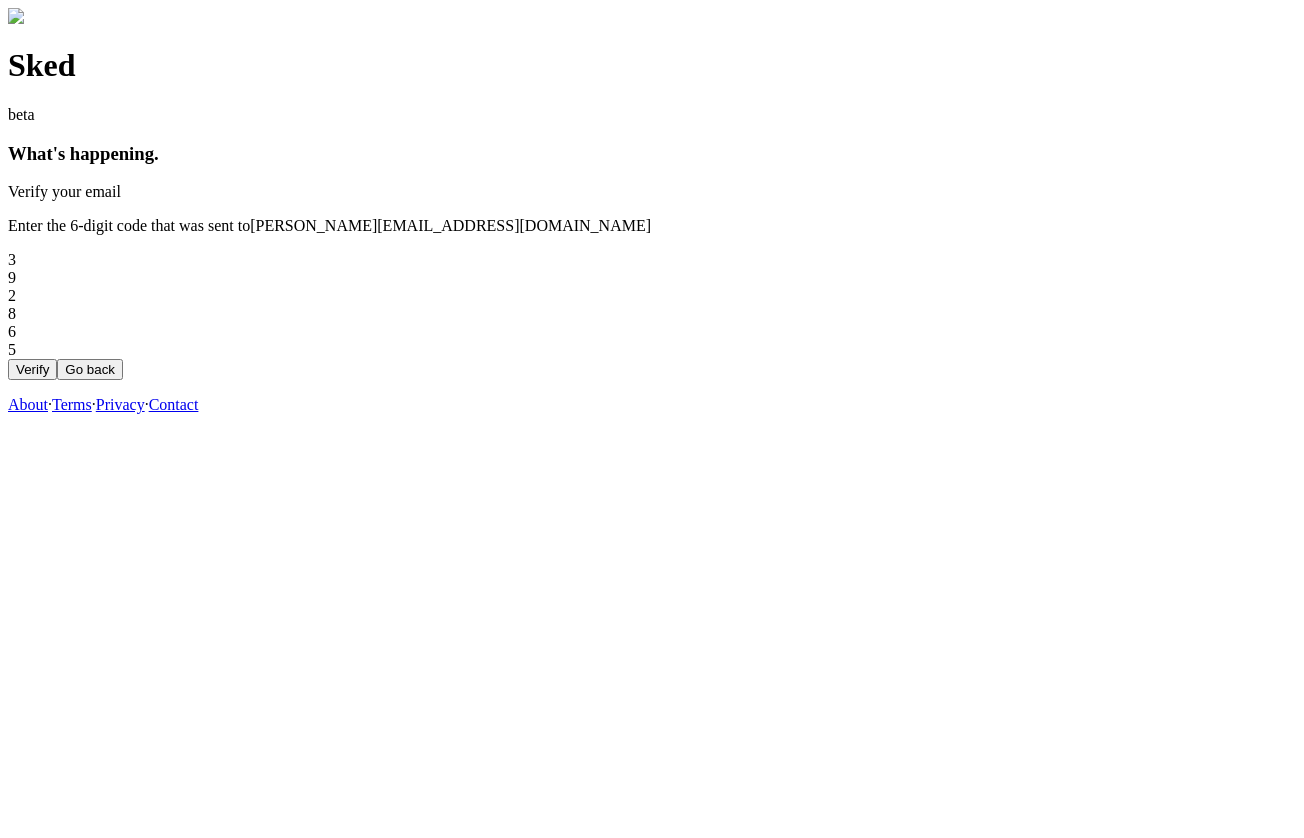 type on "******" 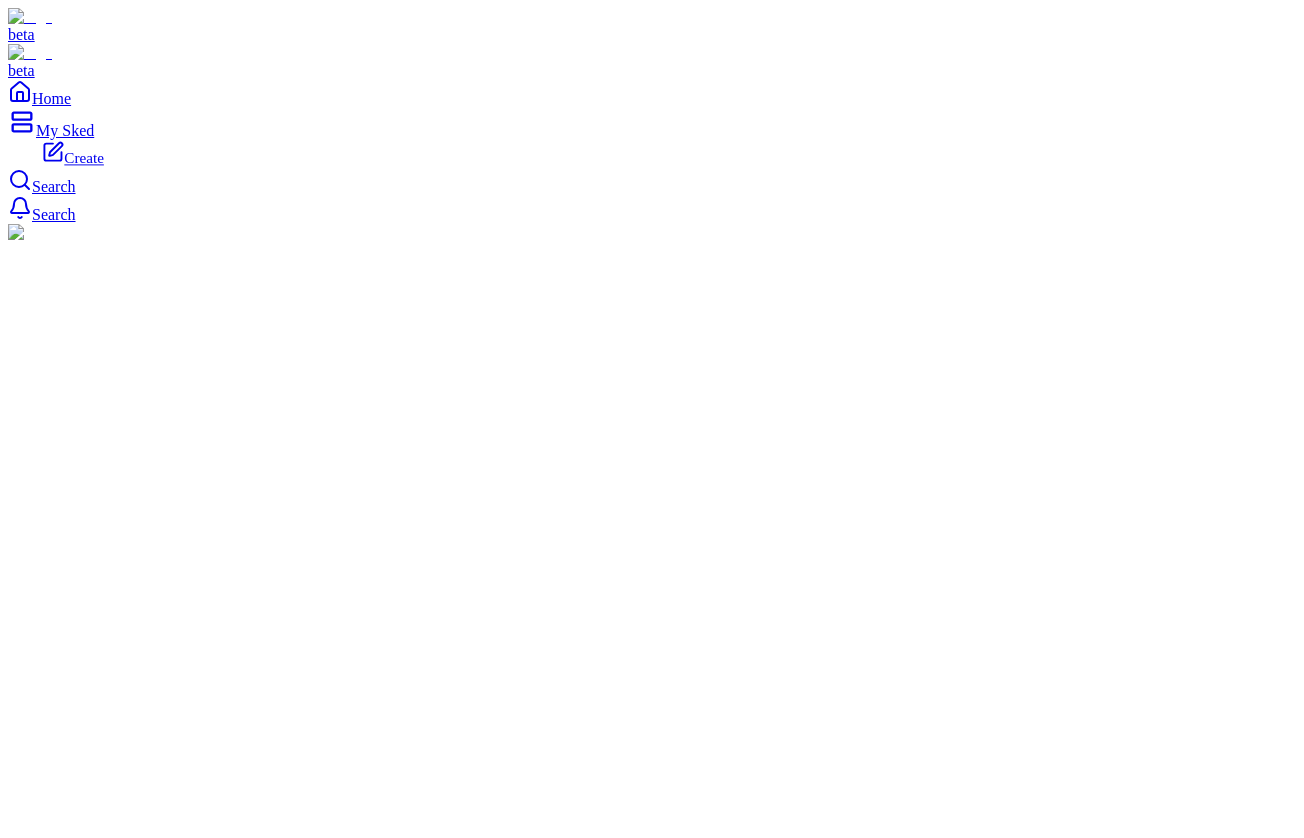 click 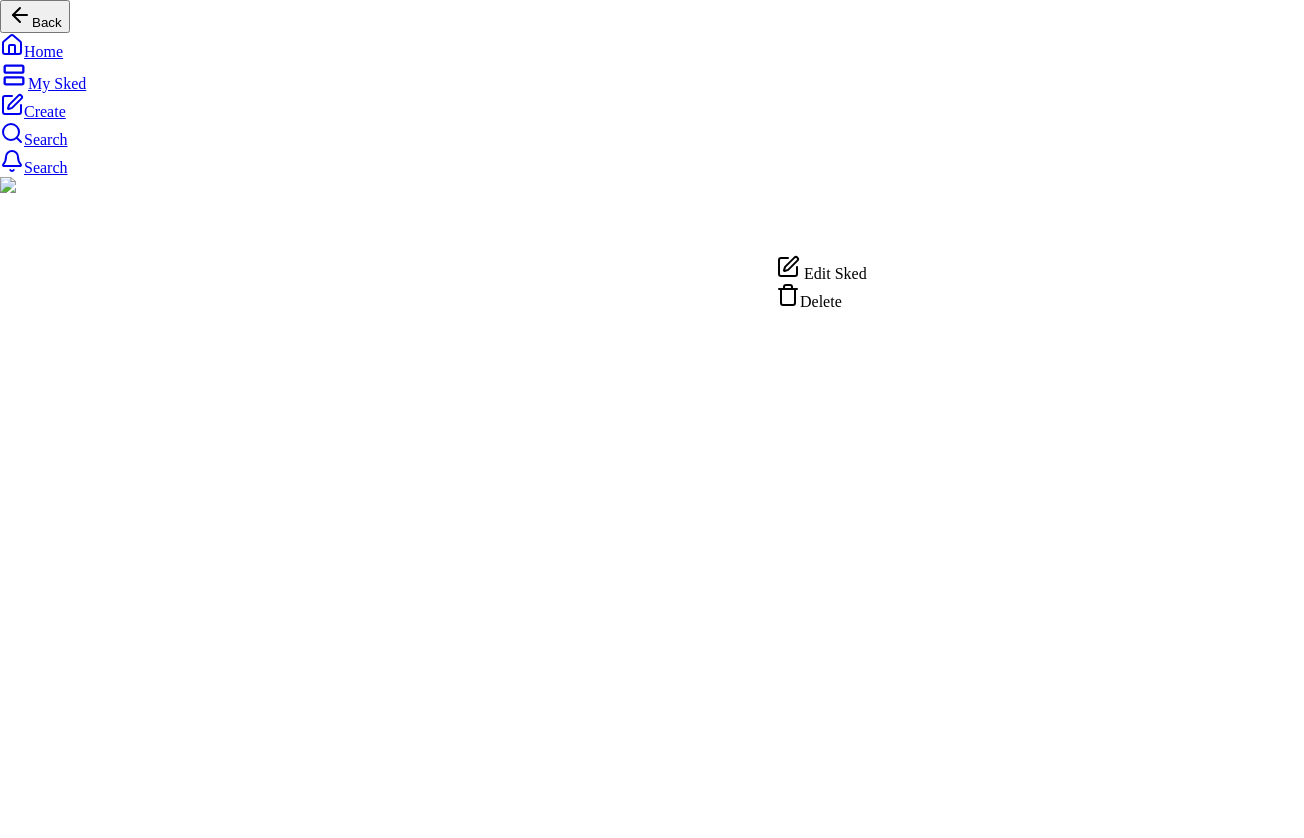 click on "Back Home My Sked Create Search Search Create PUBLISHED SKEDS 555 5161 Parks West Road, Middlefield, OH Manage rrr Novi Milanovac, Serbia Manage 5 Manage 5 Manage default image/loc added later Novitá, East 22nd Street, New York, NY Manage 2) default image/loc Manage manual Manhasset, NY Manage 55 Manage r Manage rr Manage fff Flatiron Building, 5th Avenue, New York, NY Manage 44 Hello Pest Control, Saw Mill River Road, Ardsley, NY Manage Create   Edit   Sked Delete" at bounding box center [652, 9163] 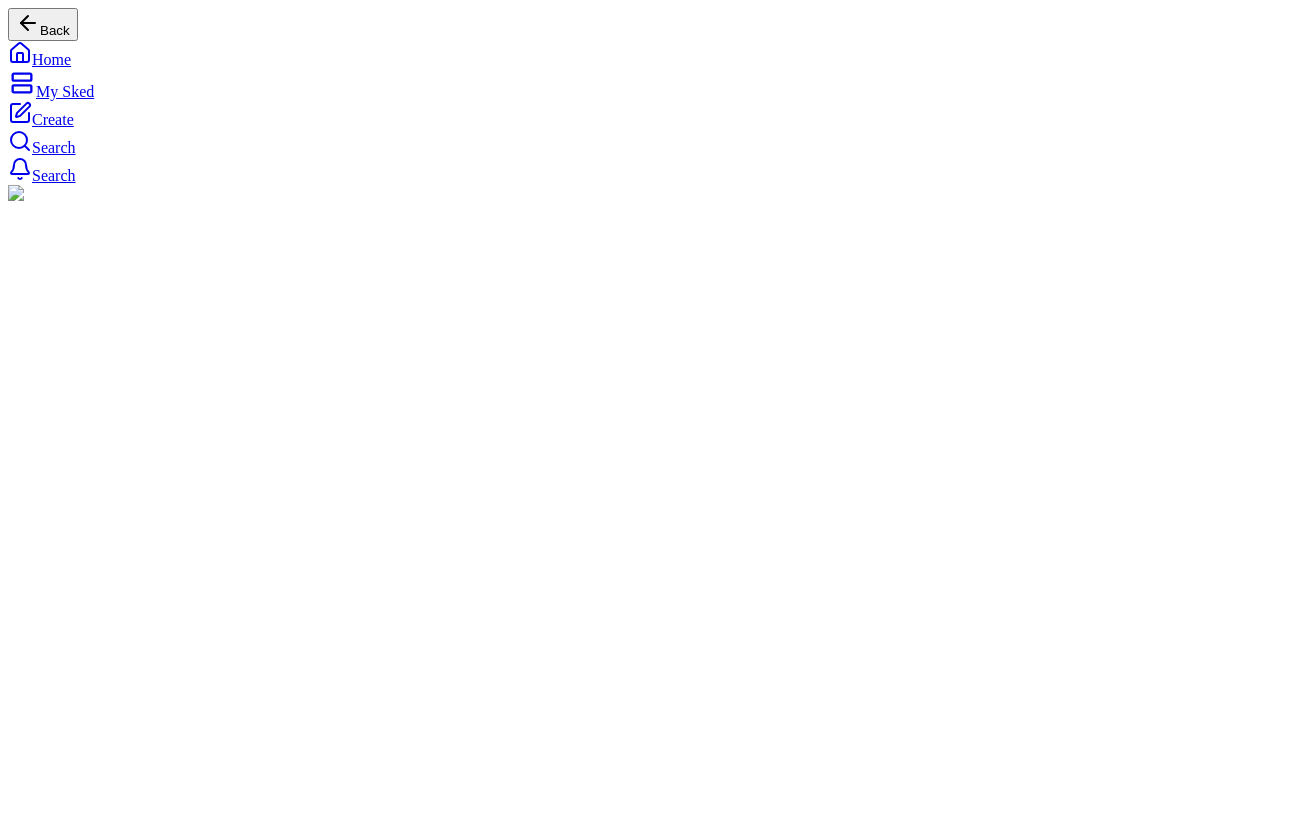 click on "555" at bounding box center [652, 2887] 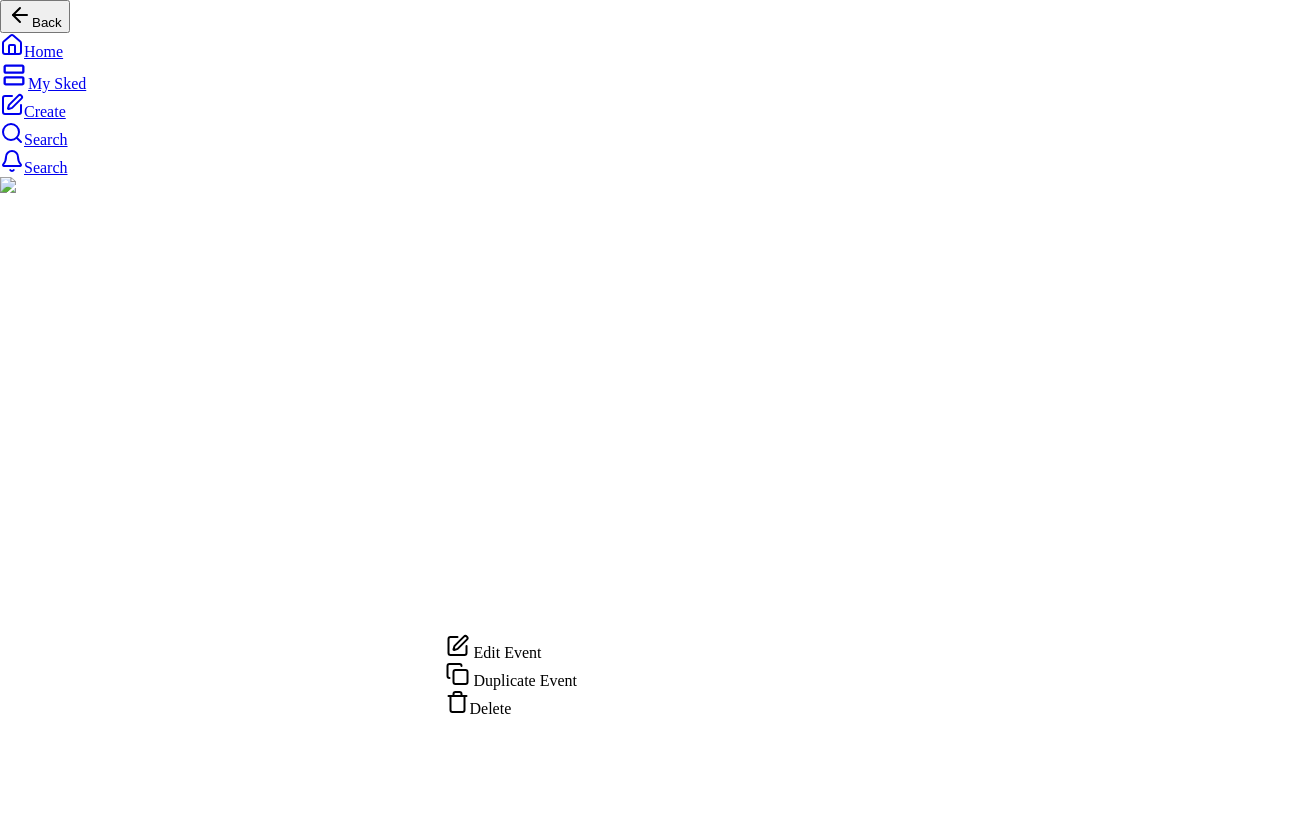 click on "Back Home My Sked Create Search Search WEDNESDAY AT 1 PM DC | Welcome to a Native Place American Indian Museum DC Posted by   @ chris 555  Public Manage Share Venue: American Indian Museum DC Location Icon: Washington, DC Event Location: Potomac Atrium Cost: Free Enjoy tribal songs from Alaska to Florida with Dennis Zotigh (Kiowa/Isanti Dakota/Ohkay Owingeh Pueblo) in the Potomac Atrium. At the end of the 30-minute presentation, visitors are encouraged to ask questions pertaining to the museum and Indigenous culture, past and present. Presentations may be canceled without prior notice. Read more   Edit   Event   Duplicate   Event Delete" at bounding box center [652, 1975] 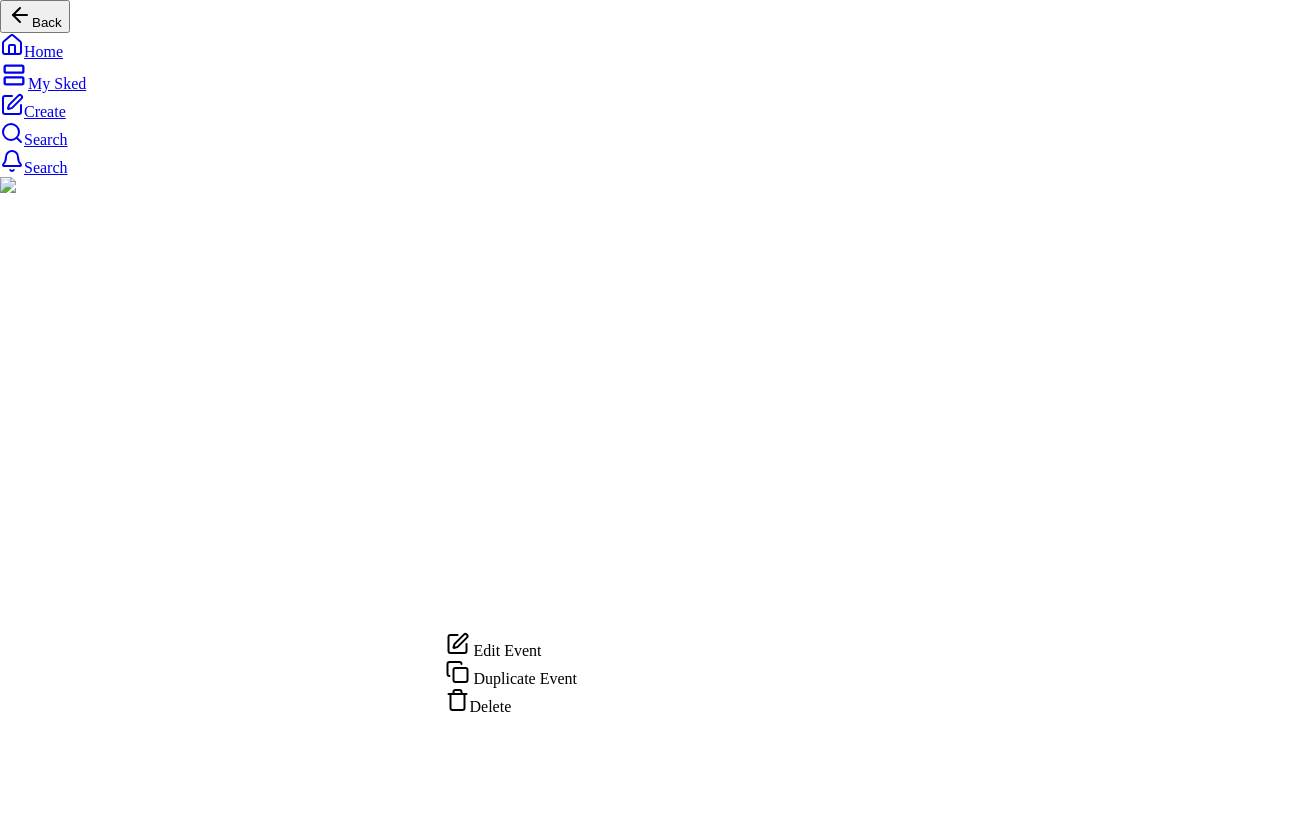 click on "Duplicate   Event" at bounding box center (526, 678) 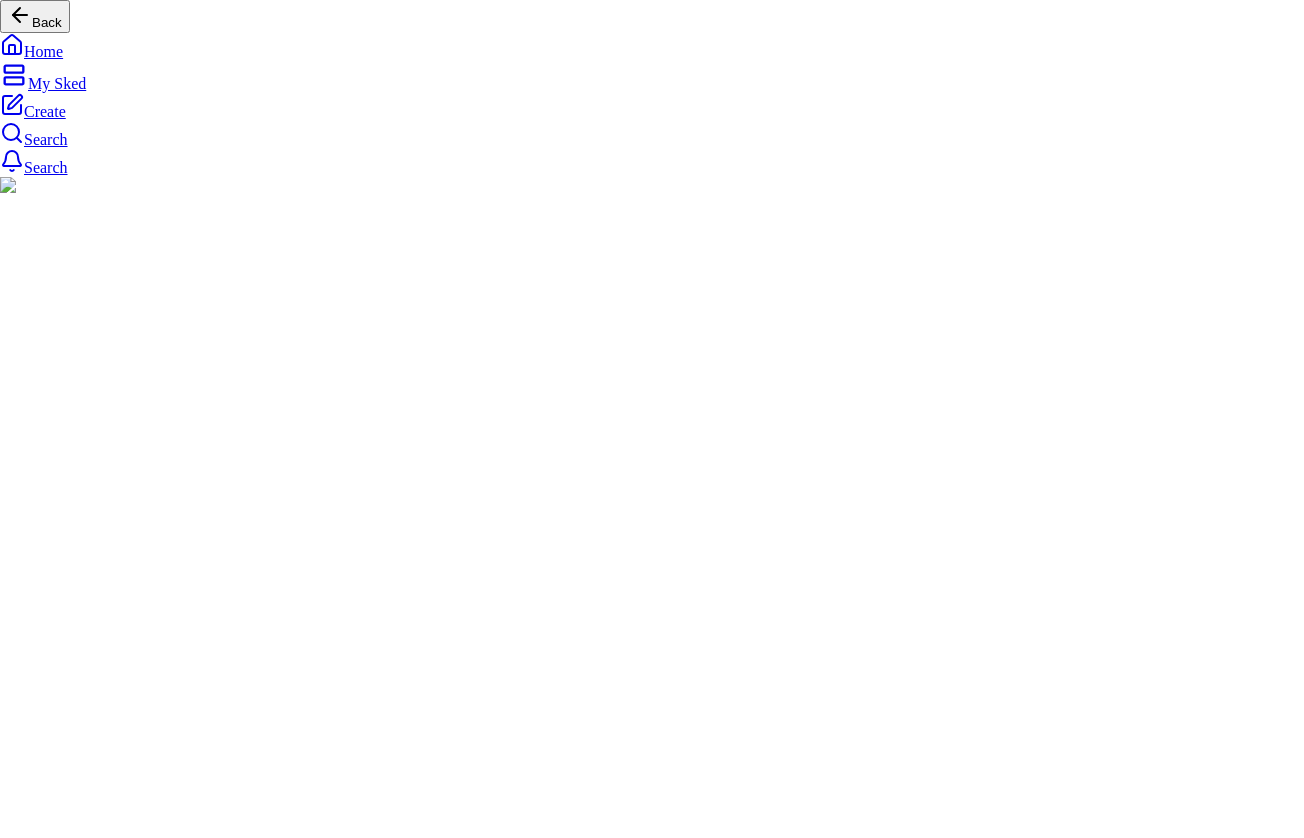click on "Close" at bounding box center [25, 4053] 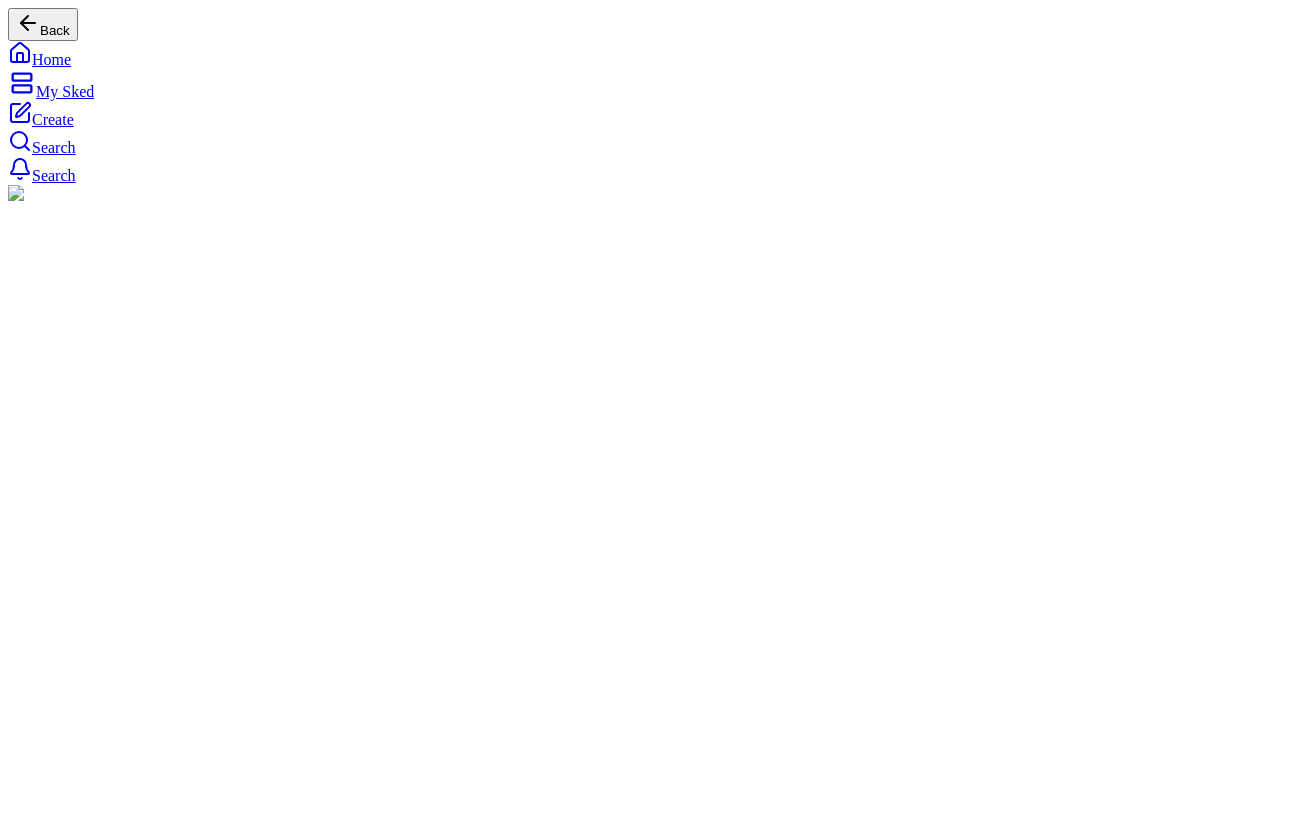 click on "My Sked" at bounding box center (652, 85) 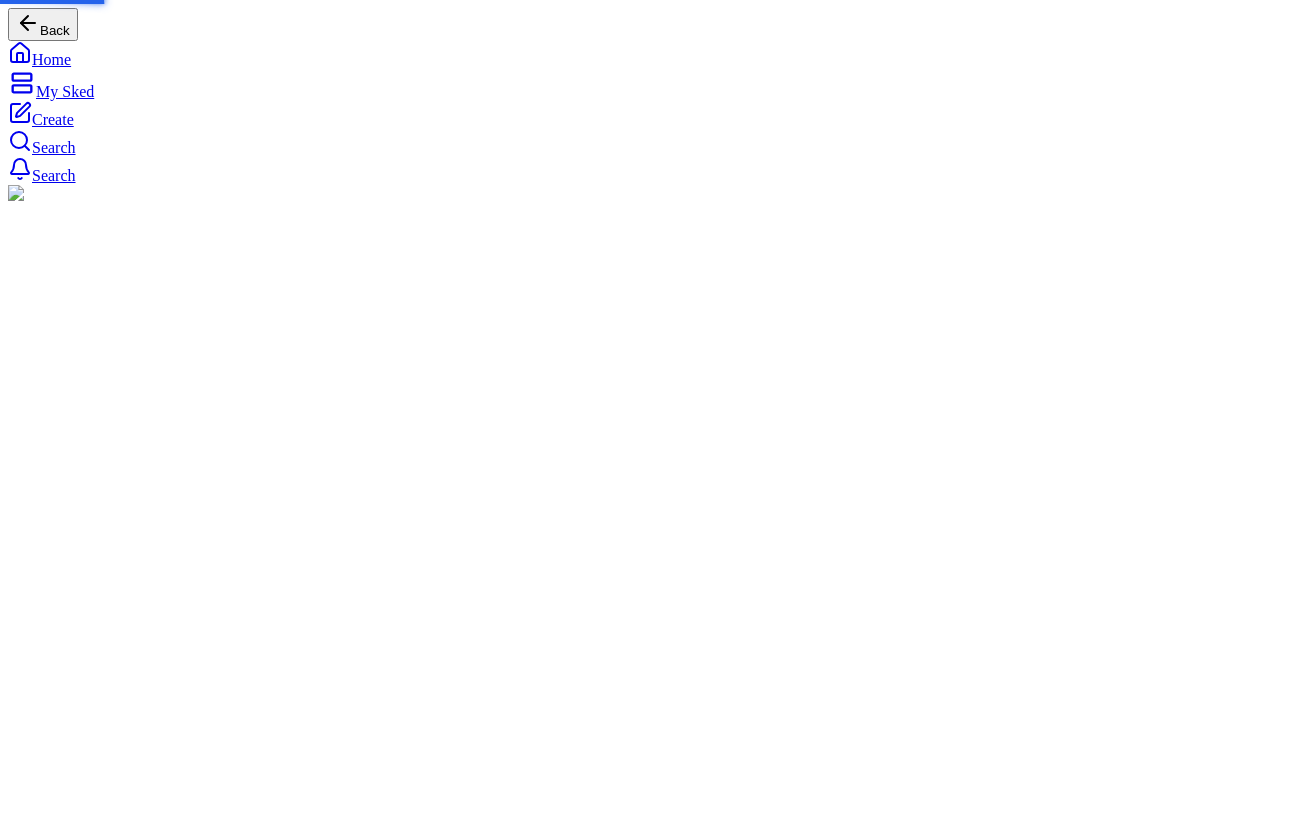click on "Create" at bounding box center (652, 115) 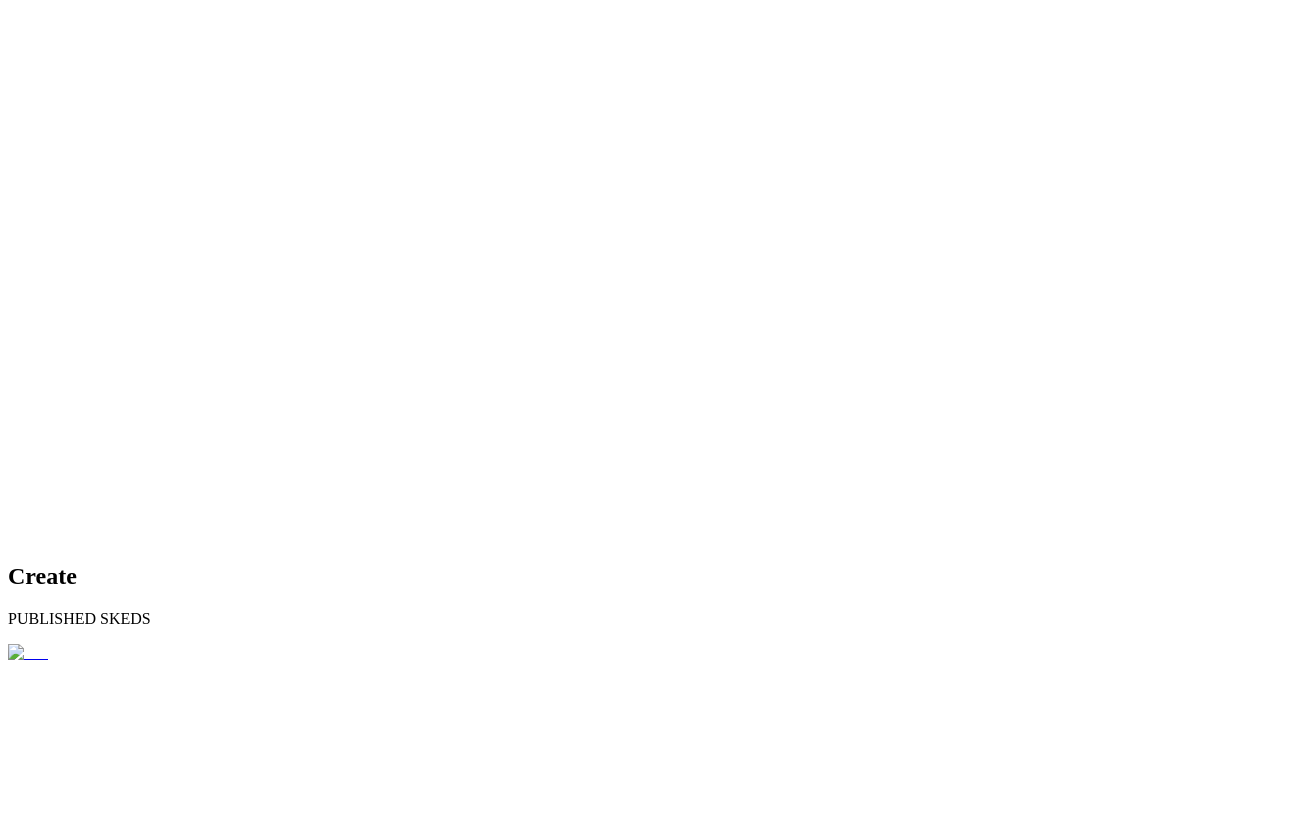 scroll, scrollTop: 929, scrollLeft: 0, axis: vertical 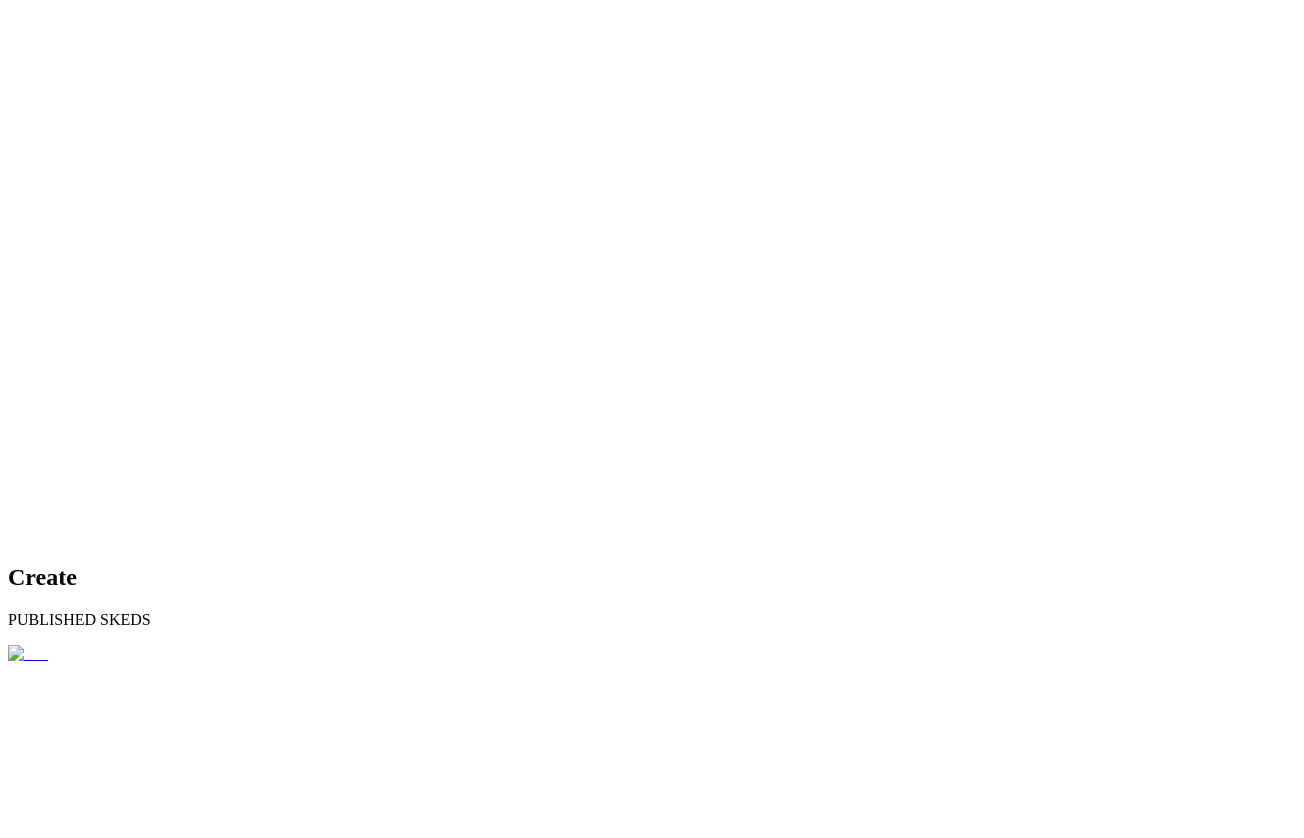 click at bounding box center [652, 15015] 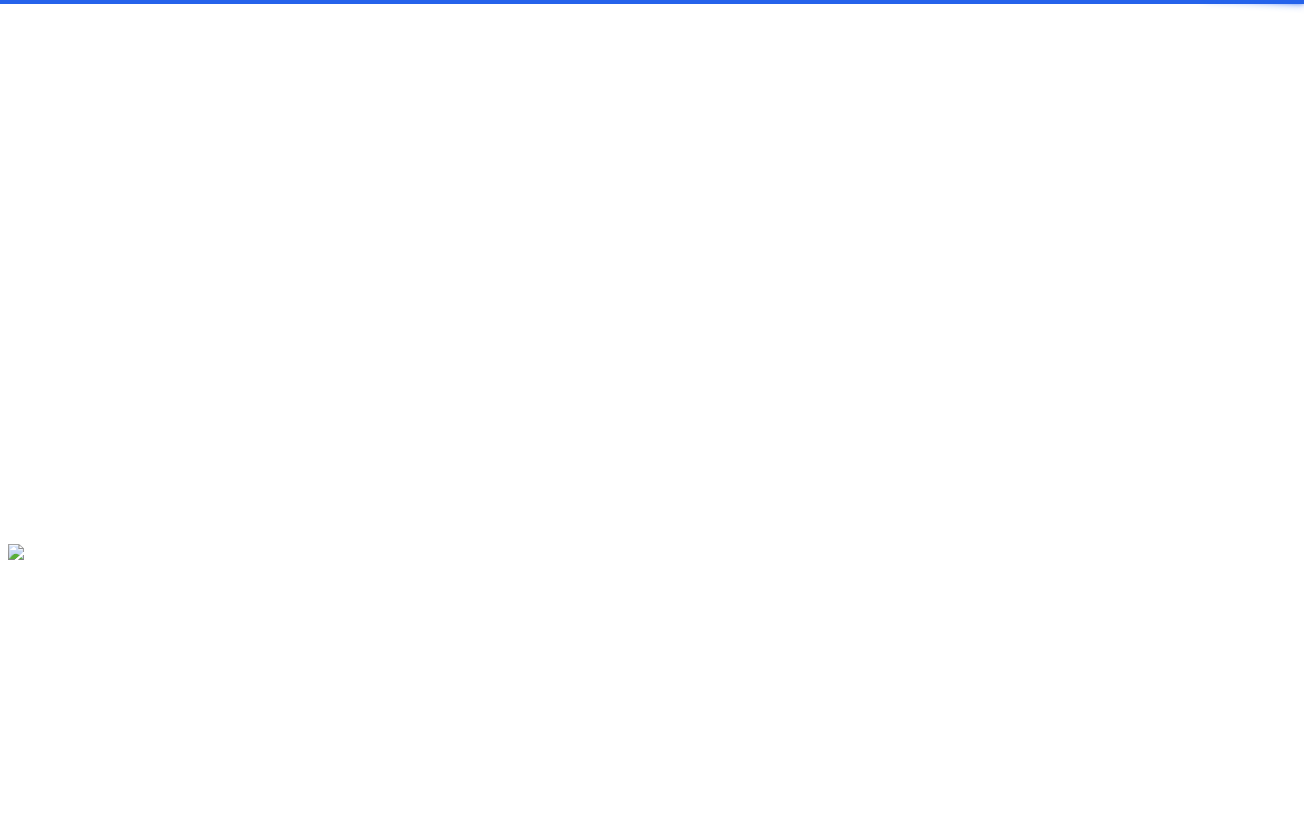 scroll, scrollTop: 0, scrollLeft: 0, axis: both 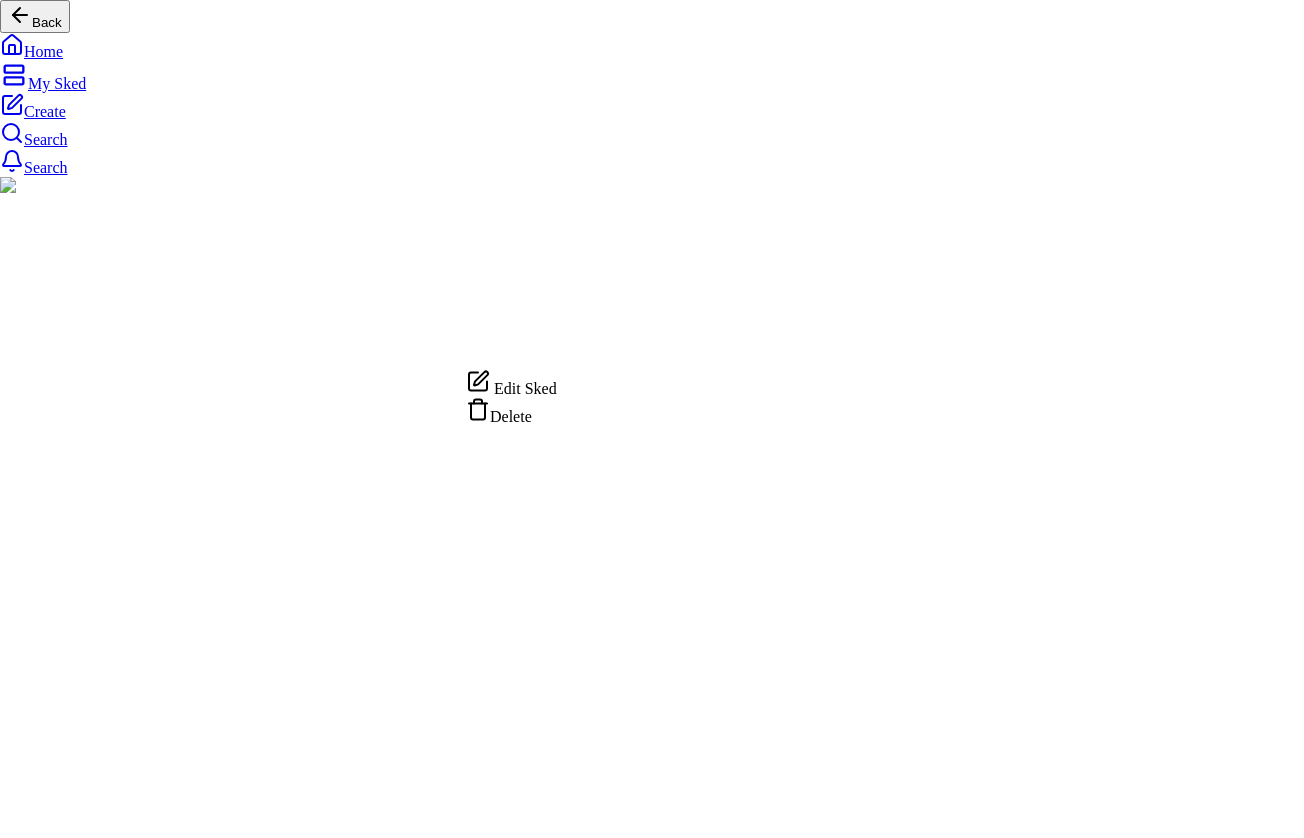 click on "Back Home My Sked Create Search Search fff Chris 0   subscribers fff Flatiron Building, 5th Avenue, New York, NY Manage Share Your synced calendar has no upcoming events Edit your Sked or your linked calendar to display events. Edit Sked   Edit   Sked Delete" at bounding box center [652, 1583] 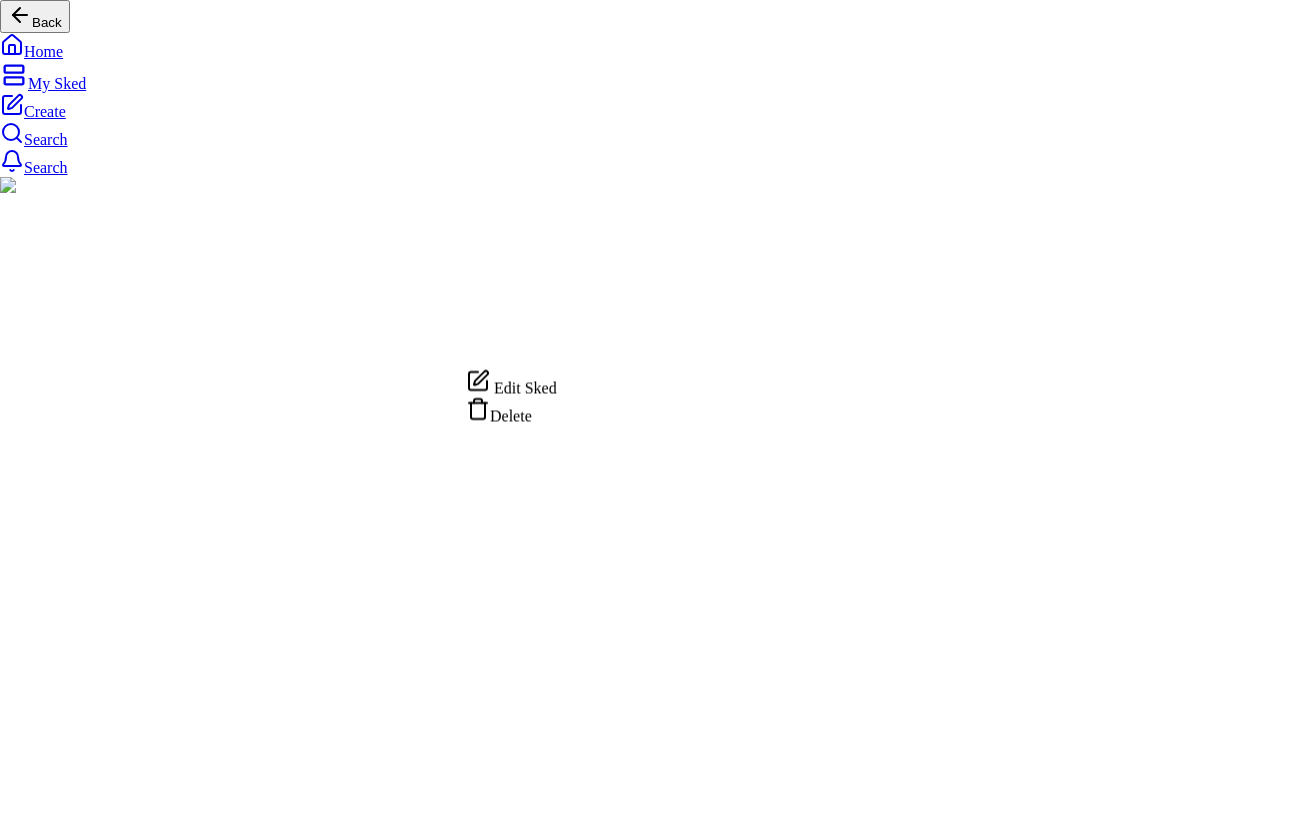 click on "Back Home My Sked Create Search Search fff Chris 0   subscribers fff Flatiron Building, 5th Avenue, New York, NY Manage Share Your synced calendar has no upcoming events Edit your Sked or your linked calendar to display events. Edit Sked   Edit   Sked Delete" at bounding box center [652, 1583] 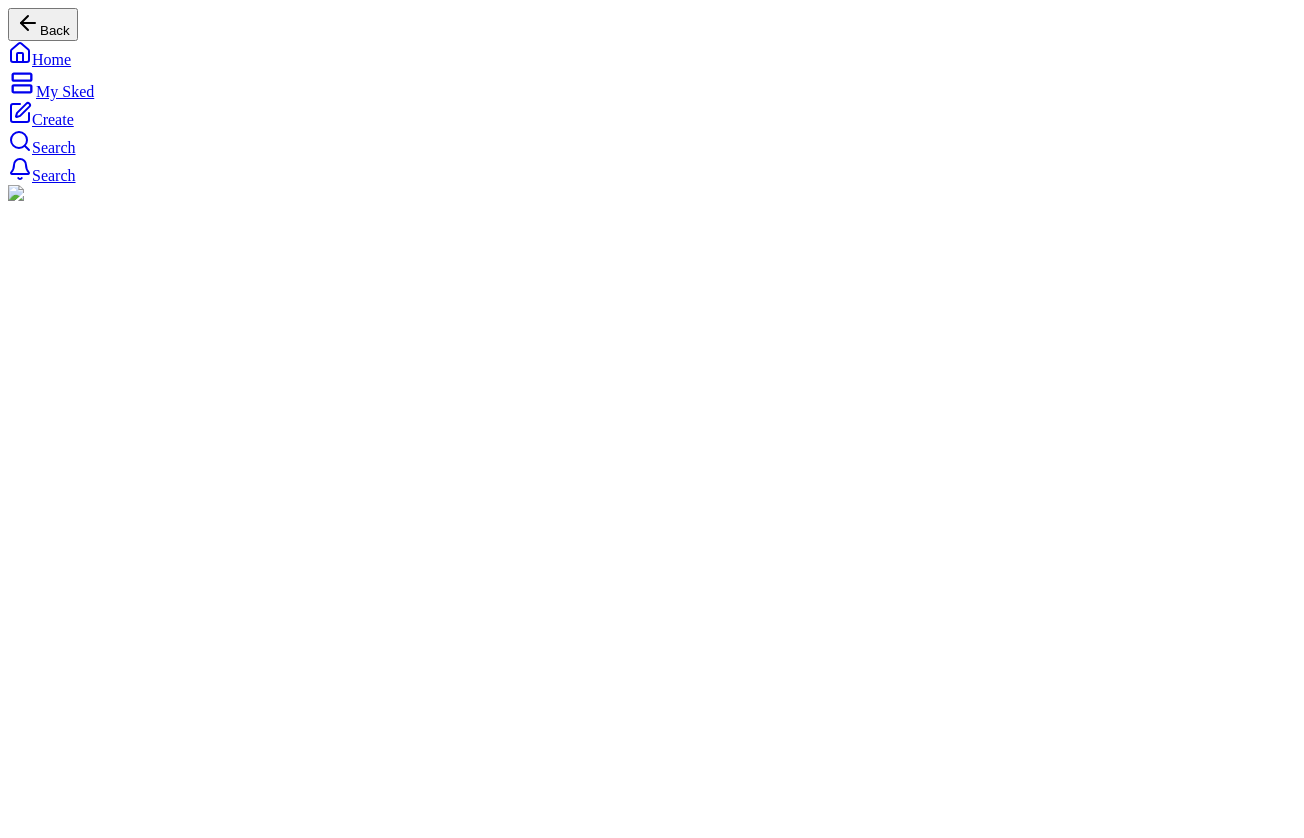 click 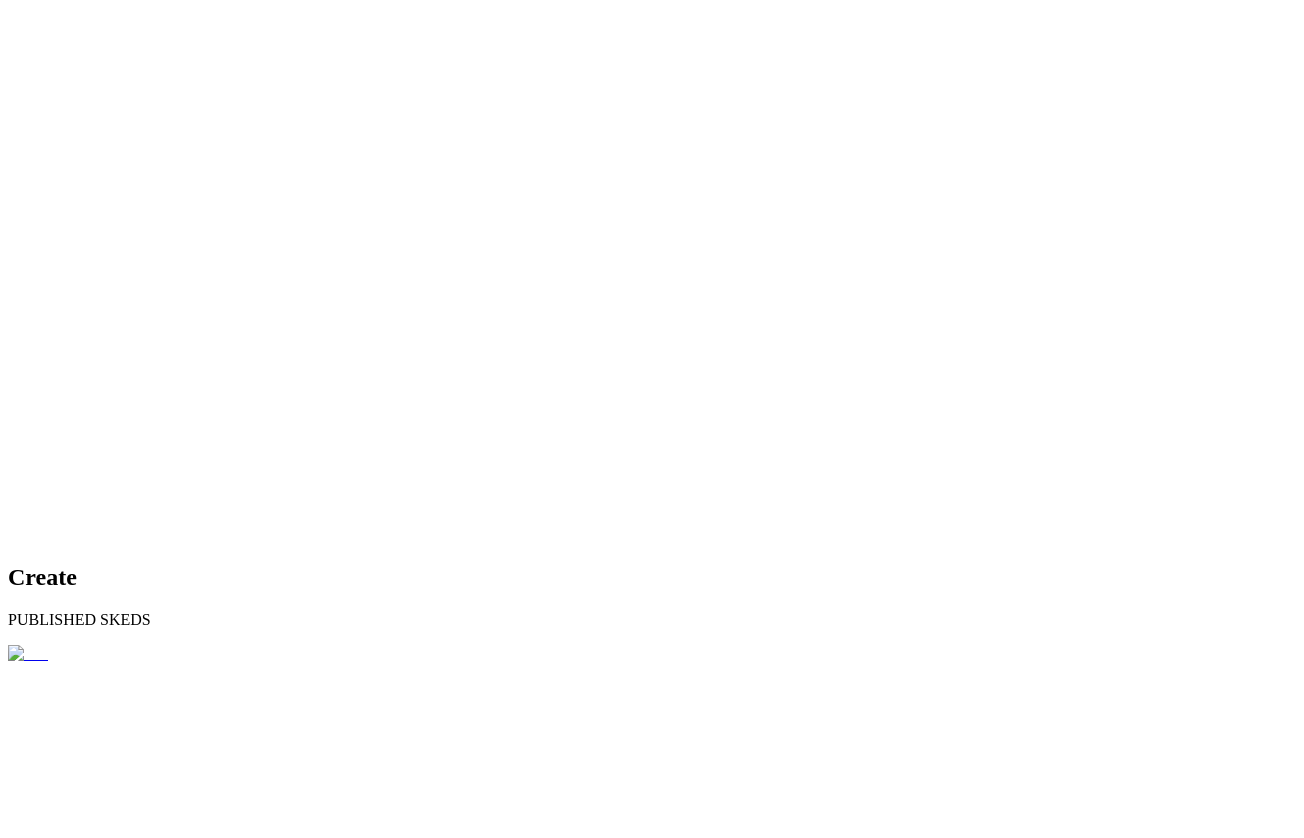 click at bounding box center [652, 16408] 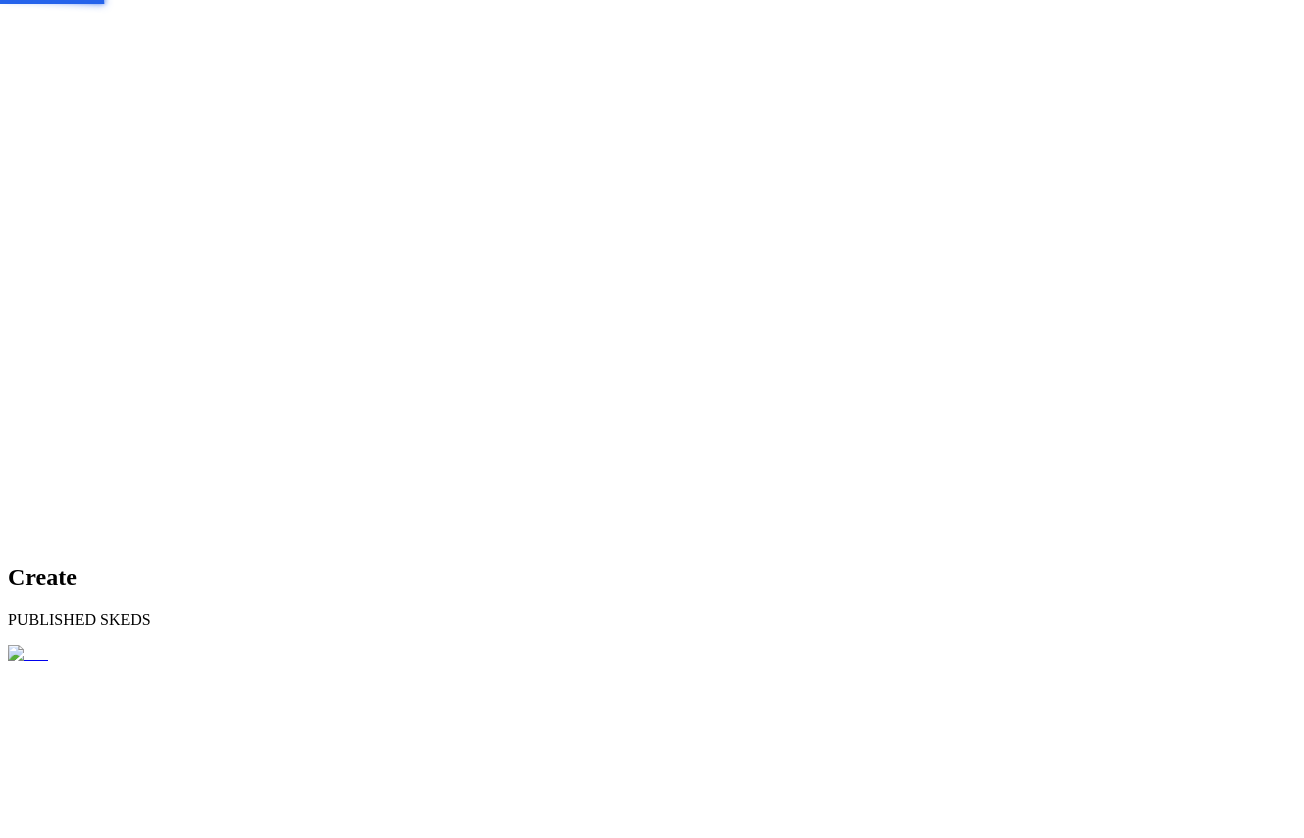 scroll, scrollTop: 0, scrollLeft: 0, axis: both 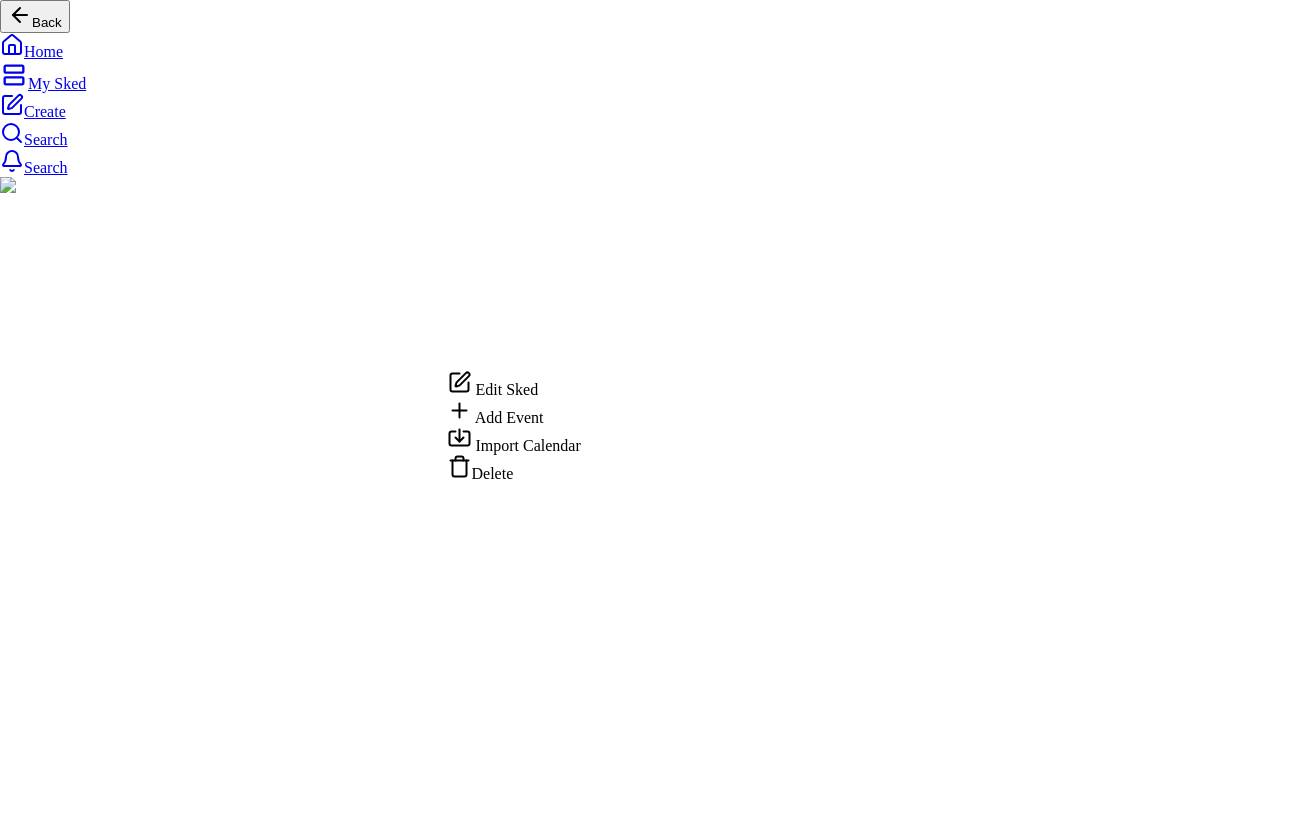 click on "Back Home My Sked Create Search Search 44 Chris 0   subscribers 4 Hello Pest Control, Saw Mill River Road, Ardsley, NY Manage Share Friday, July 11   44 Superman – Release Day   all-day Friday, July 25   44 The Fantastic Four: First Steps – Opening Day   all-day Friday, November 7   44 Predator: Badlands – Opening Day   all-day Thursday, December 25   44 Anaconda (2025) – Christmas Release   all-day   Edit   Sked   Add Event   Import Calendar Delete" at bounding box center (652, 3262) 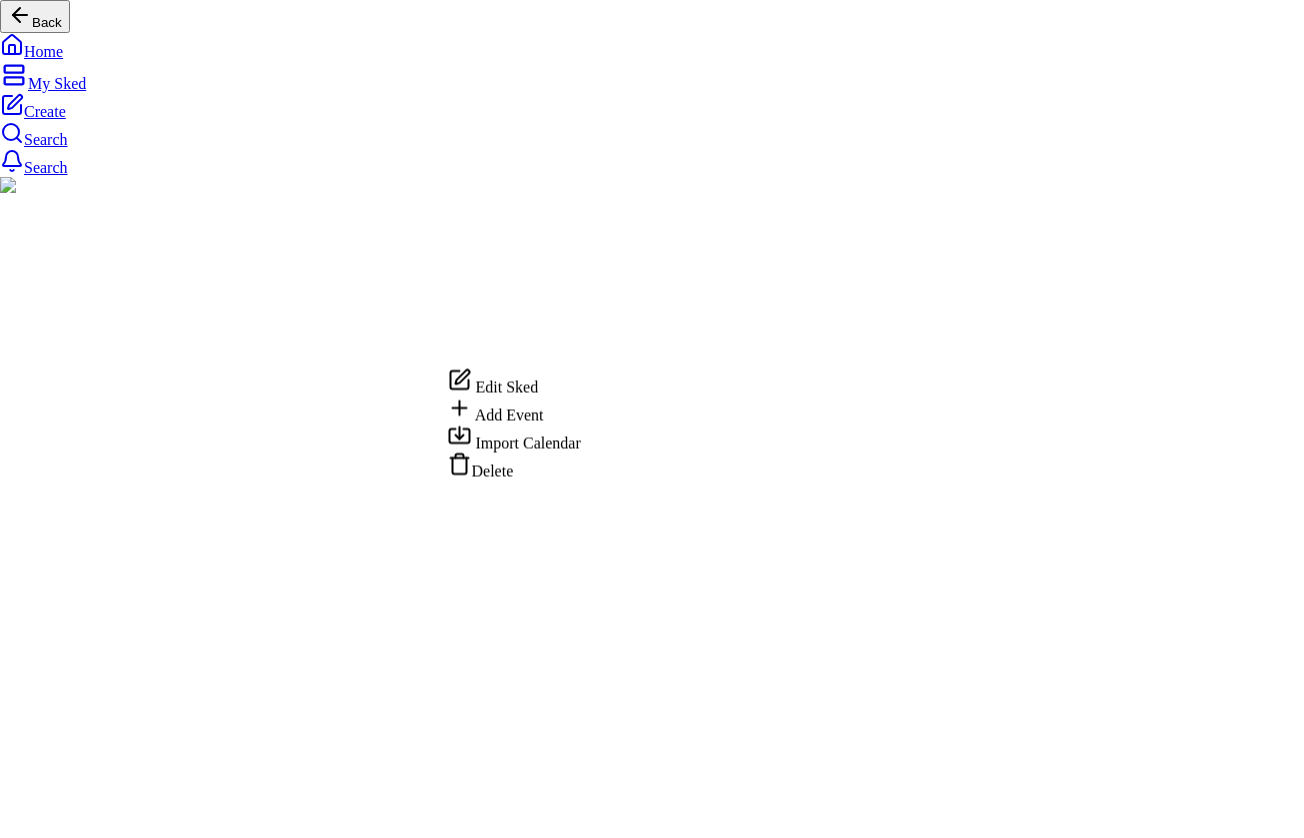 click on "Add Event" at bounding box center (509, 414) 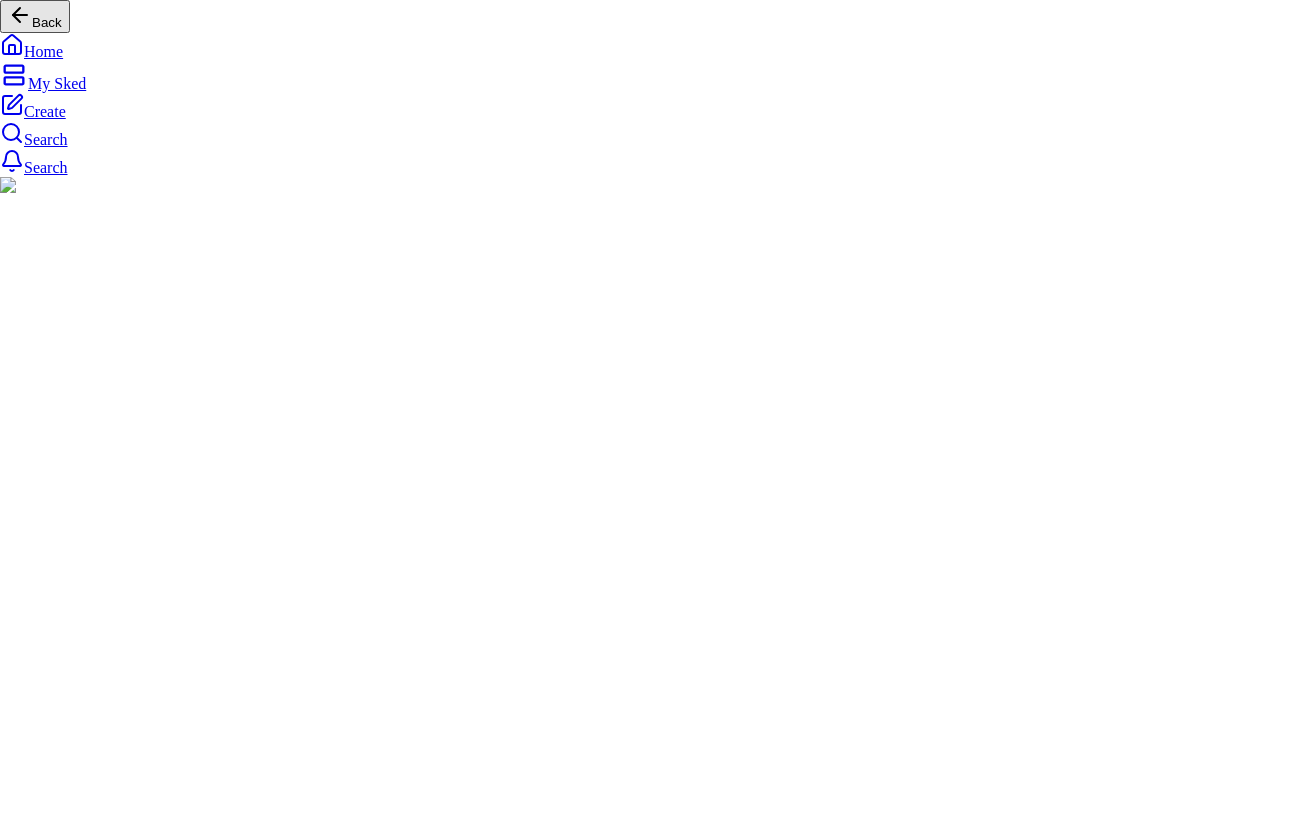 click 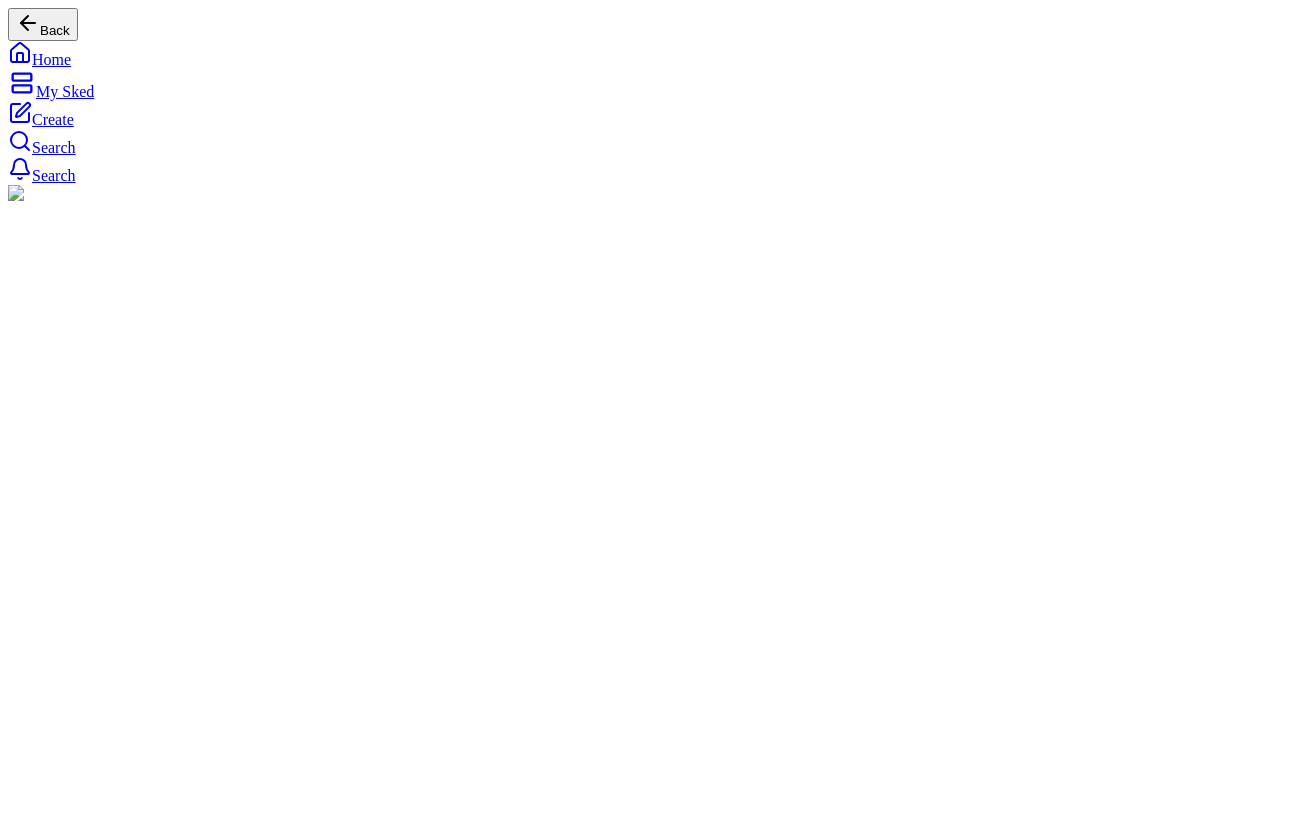click on "Back Home My Sked Create Search Search 44 Chris 0   subscribers 4 Hello Pest Control, Saw Mill River Road, Ardsley, NY Manage Share Friday, July 11   44 Superman – Release Day   all-day Friday, July 25   44 The Fantastic Four: First Steps – Opening Day   all-day Friday, November 7   44 Predator: Badlands – Opening Day   all-day Thursday, December 25   44 Anaconda (2025) – Christmas Release   all-day" at bounding box center [652, 3232] 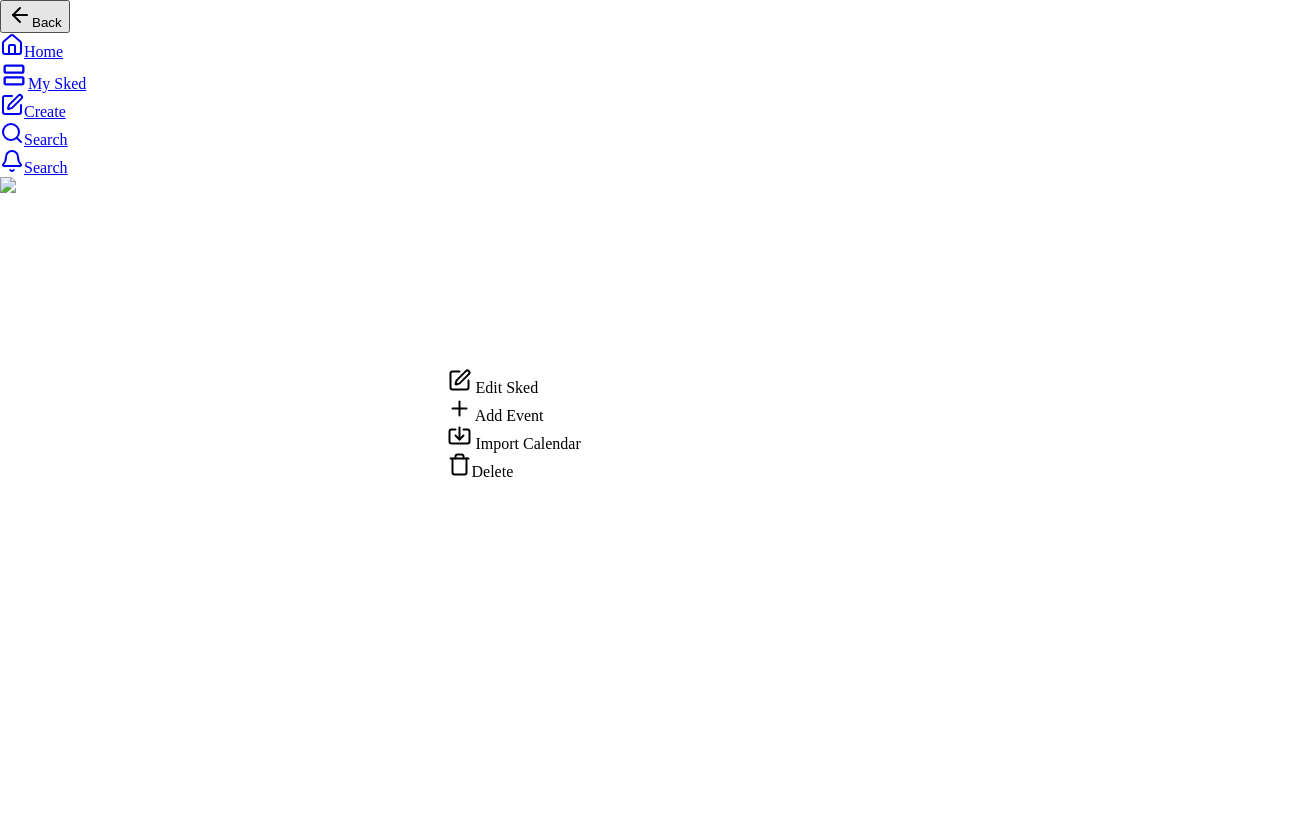 click on "Back Home My Sked Create Search Search 44 Chris 0   subscribers 4 Hello Pest Control, Saw Mill River Road, Ardsley, NY Manage Share Friday, July 11   44 Superman – Release Day   all-day Friday, July 25   44 The Fantastic Four: First Steps – Opening Day   all-day Friday, November 7   44 Predator: Badlands – Opening Day   all-day Thursday, December 25   44 Anaconda (2025) – Christmas Release   all-day   Edit   Sked   Add Event   Import Calendar Delete" at bounding box center (652, 3262) 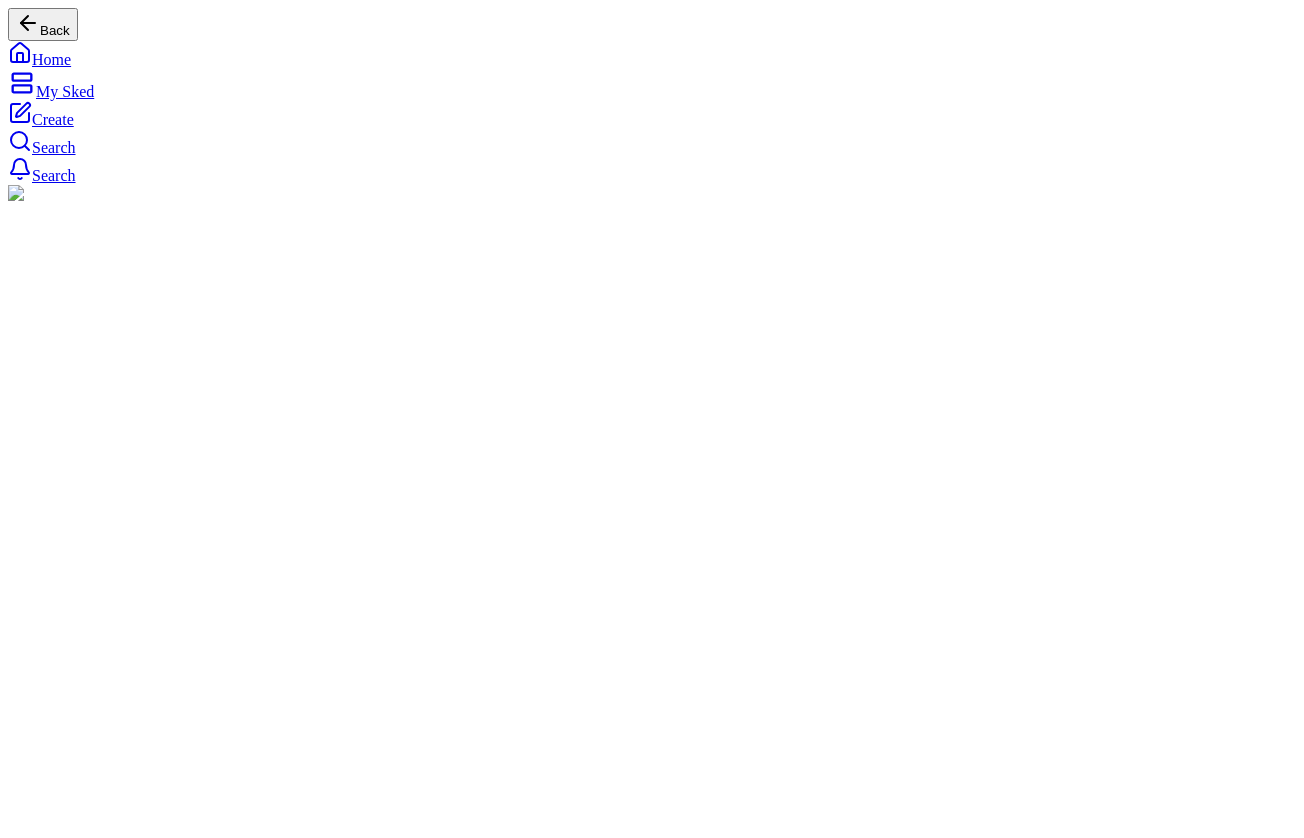 click on "Superman – Release Day" at bounding box center (652, 3824) 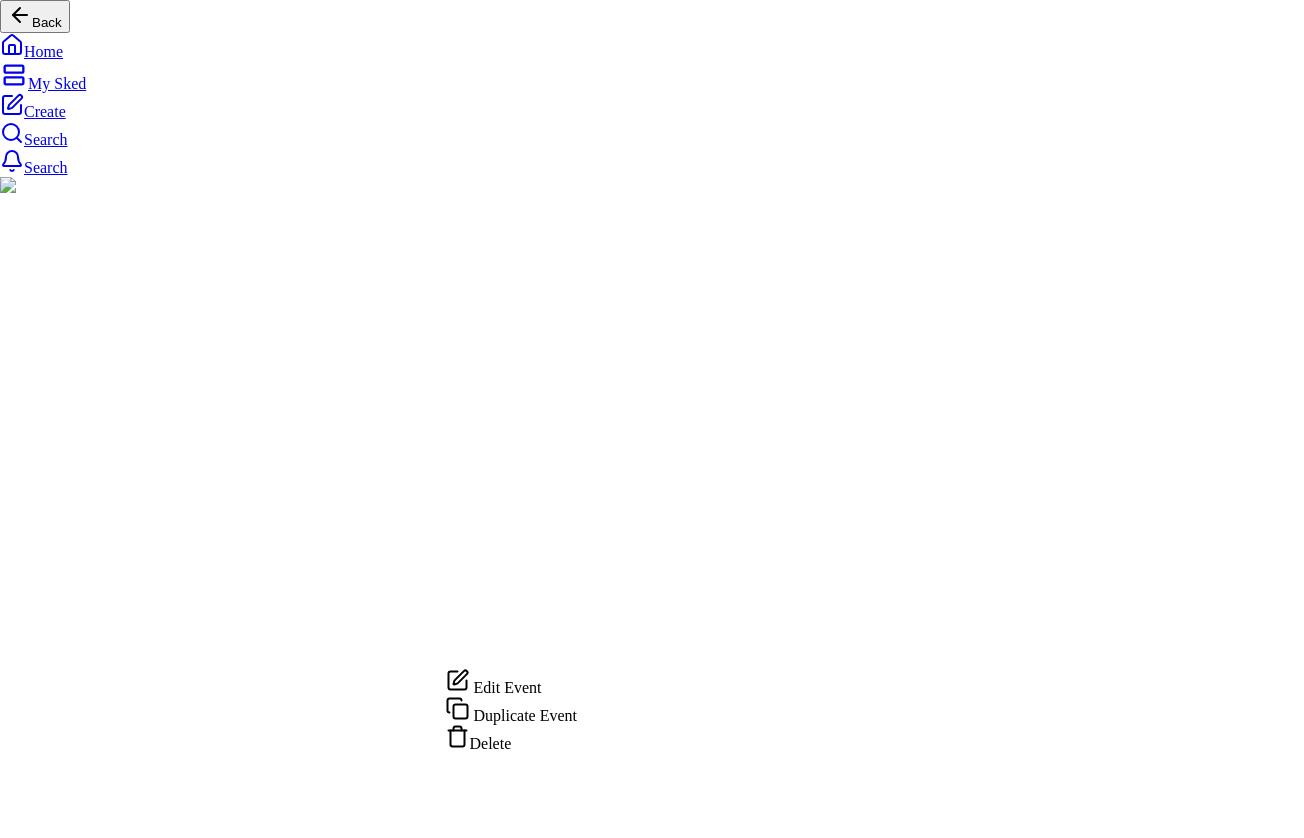 click on "Duplicate   Event" at bounding box center (526, 715) 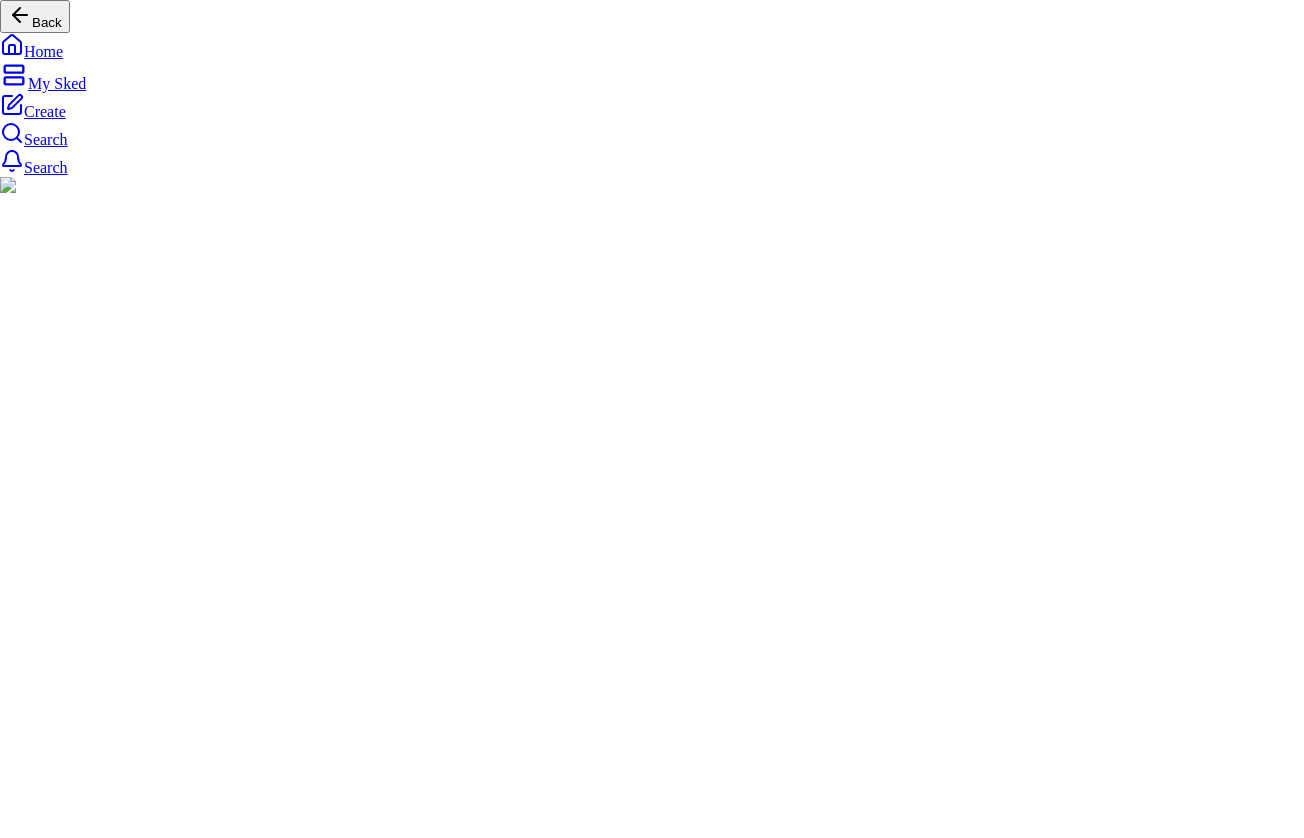 click on "44" at bounding box center (27, 5278) 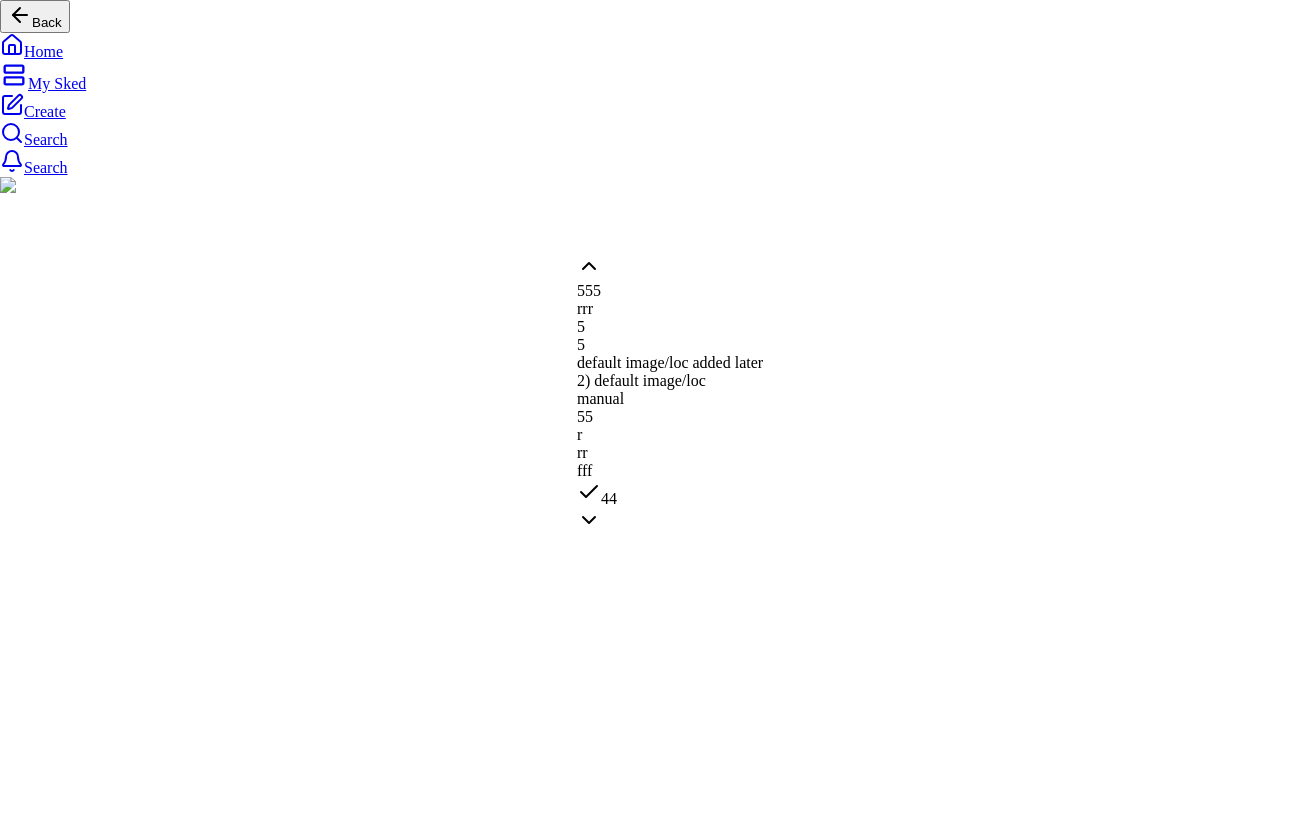 scroll, scrollTop: 10, scrollLeft: 0, axis: vertical 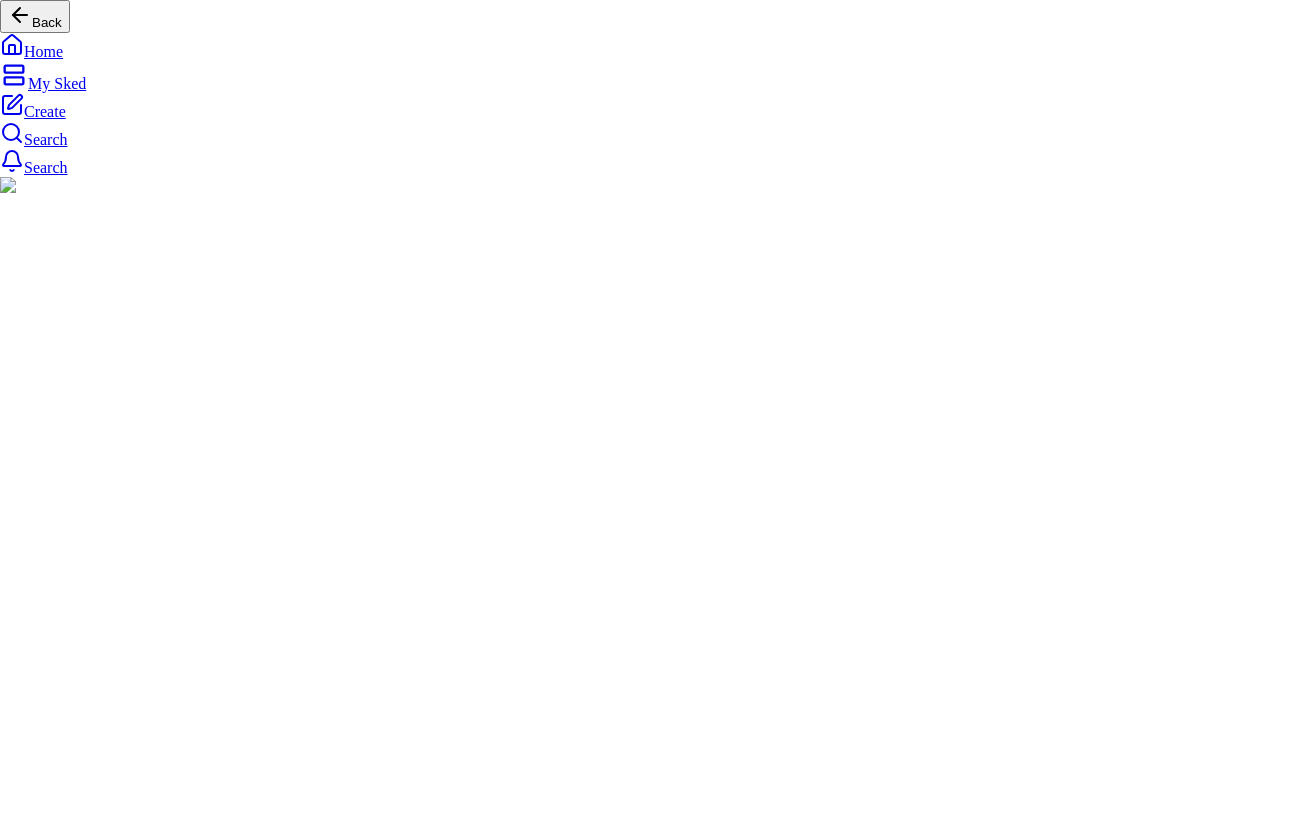 click on "**********" at bounding box center [652, 4680] 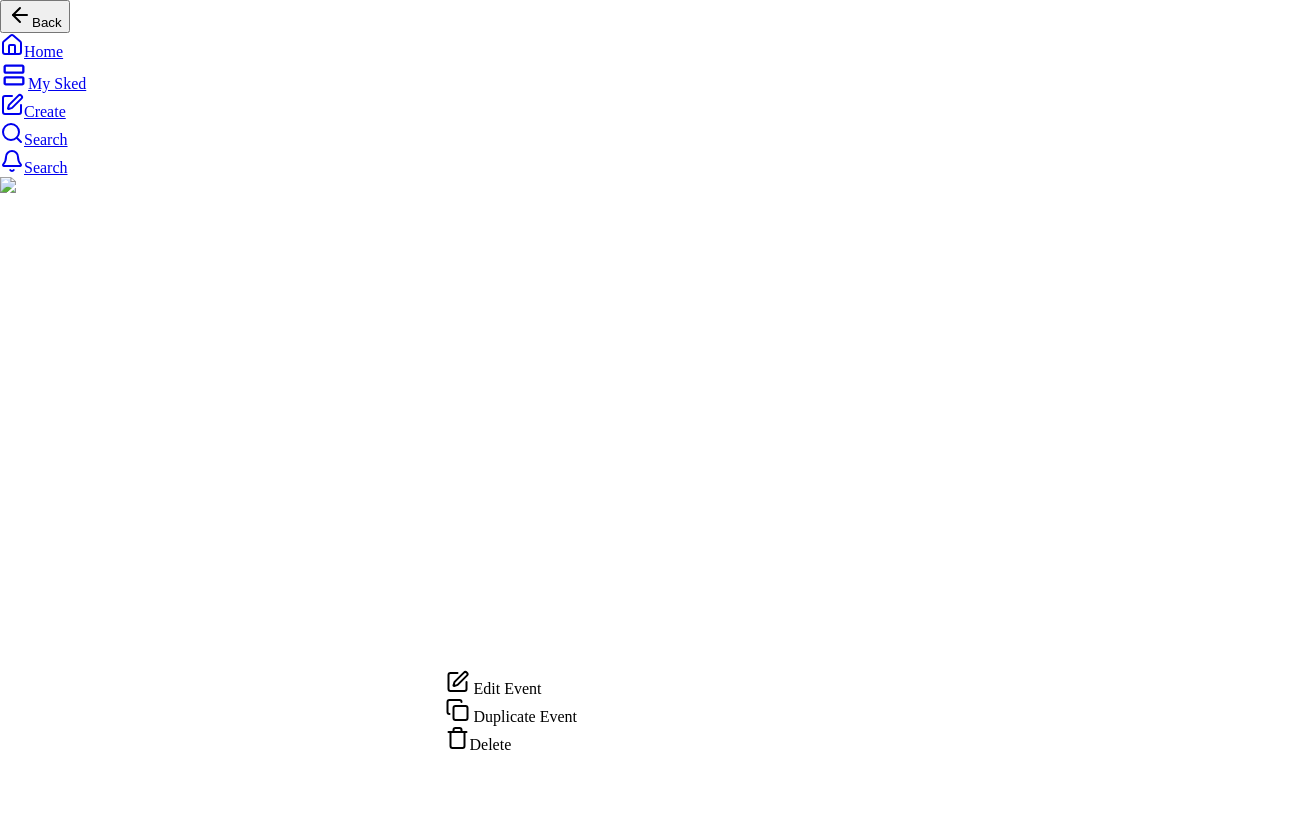 click on "Back Home My Sked Create Search Search FRIDAY Superman – Release Day Posted by   @ chris 44  Public Learn more Manage Share New Superman movie arrives in AMC theaters.   Edit   Event   Duplicate   Event Delete" at bounding box center (652, 1906) 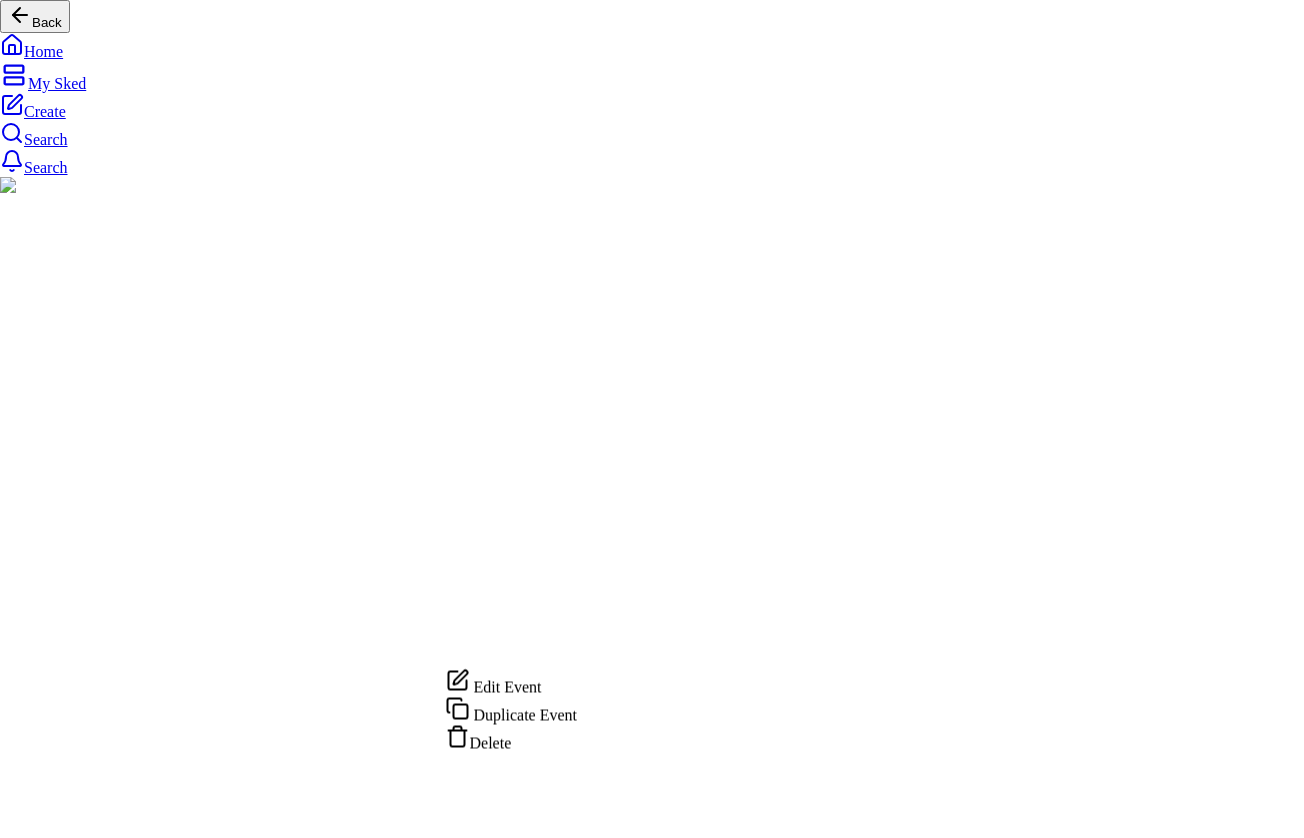 click on "Duplicate   Event" at bounding box center [526, 715] 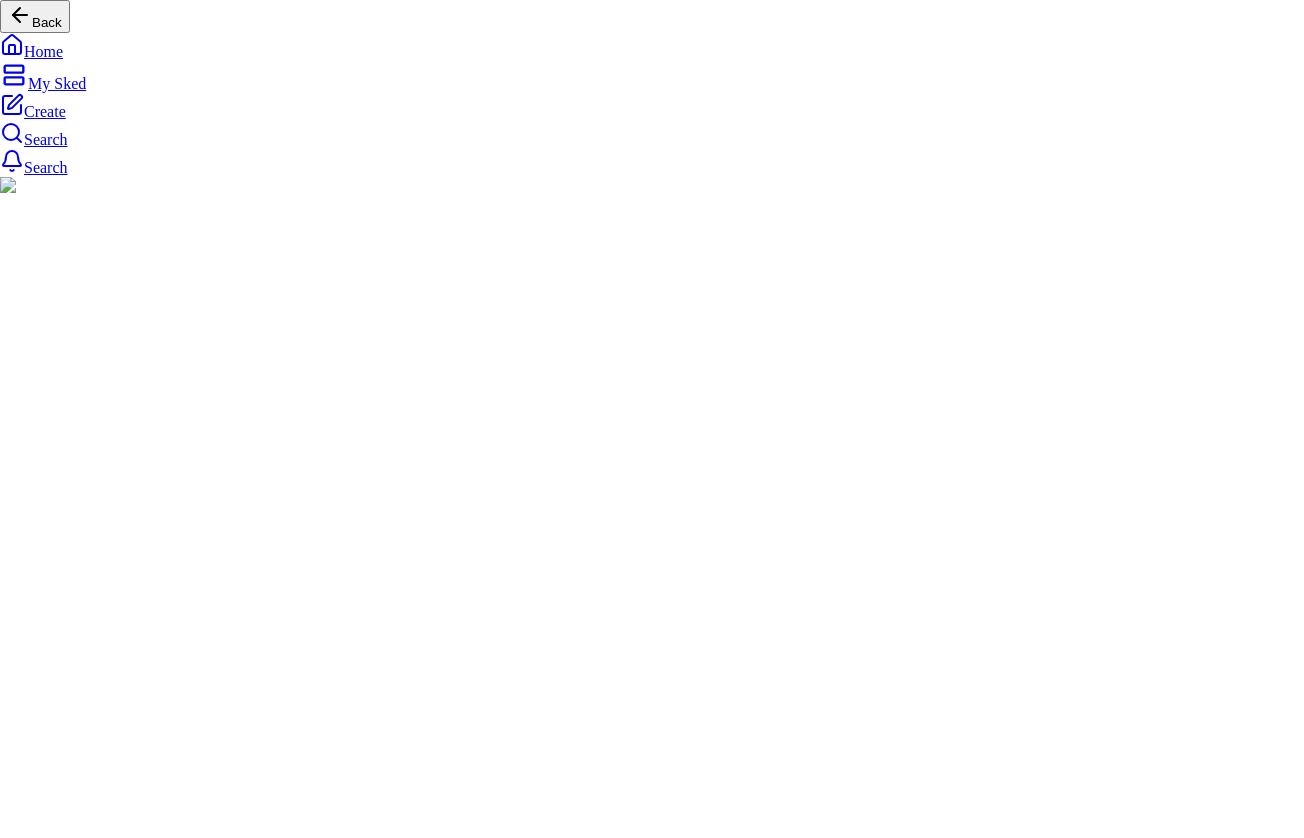 click on "Submit" at bounding box center (28, 5500) 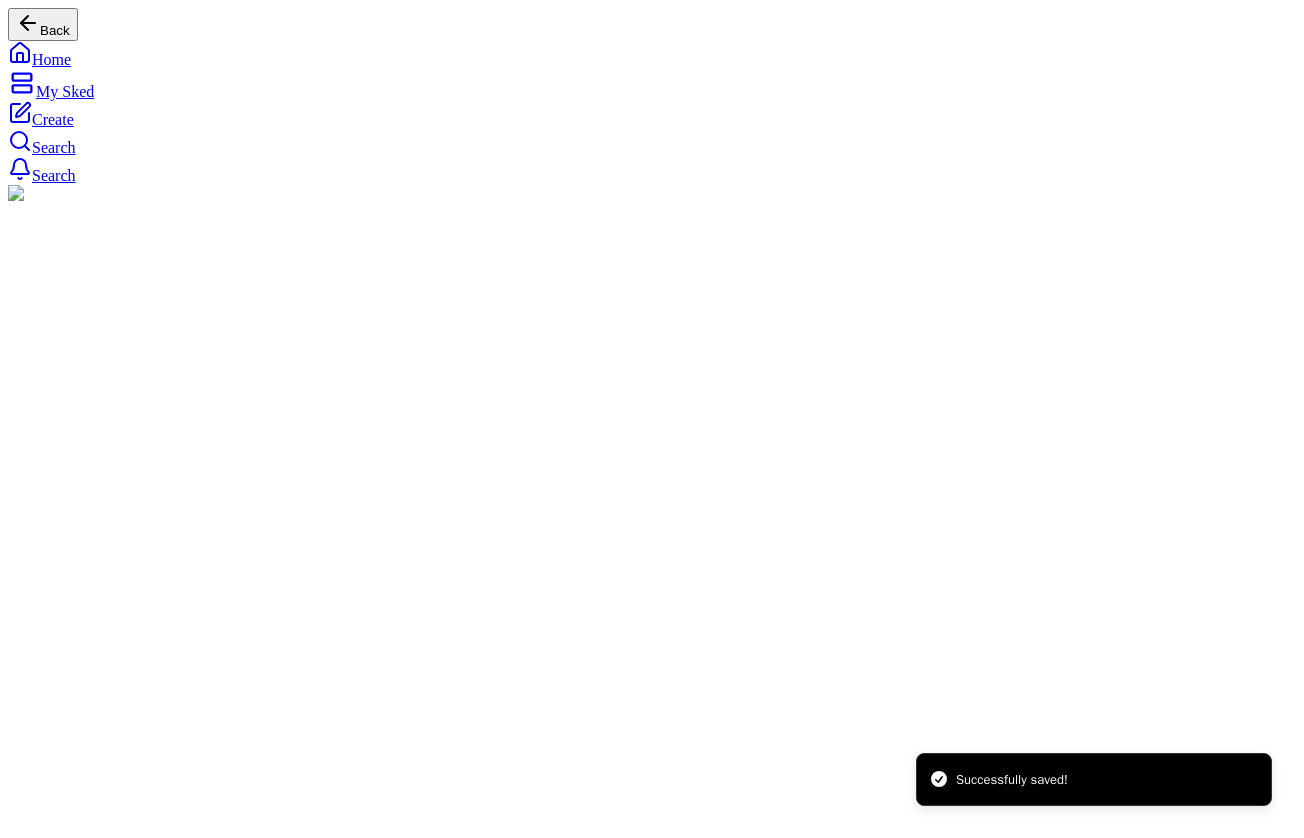 click on "Back Home My Sked Create Search Search FRIDAY Superman – Release Day Posted by   @ chris 44  Public Learn more Manage Share New Superman movie arrives in AMC theaters. Successfully saved!" at bounding box center (652, 1889) 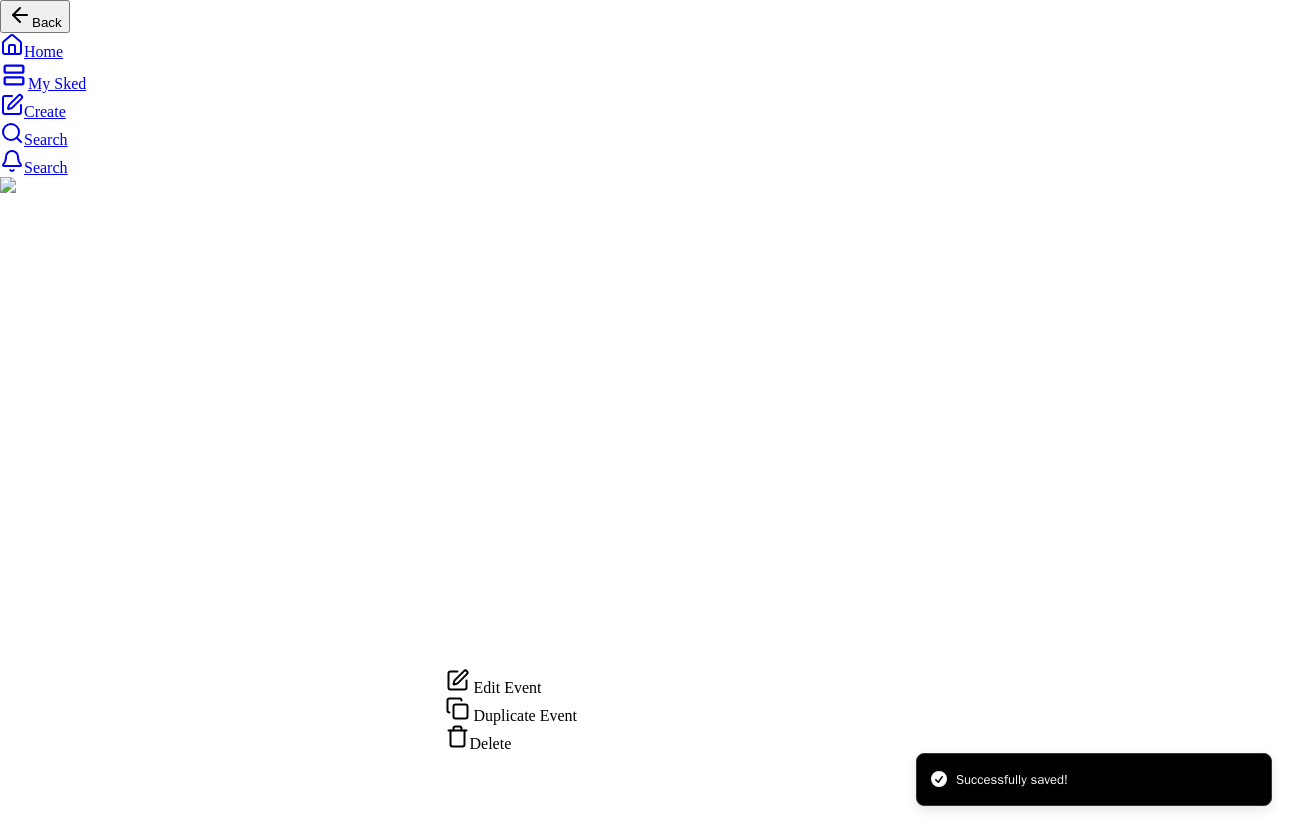 click on "Duplicate   Event" at bounding box center [526, 715] 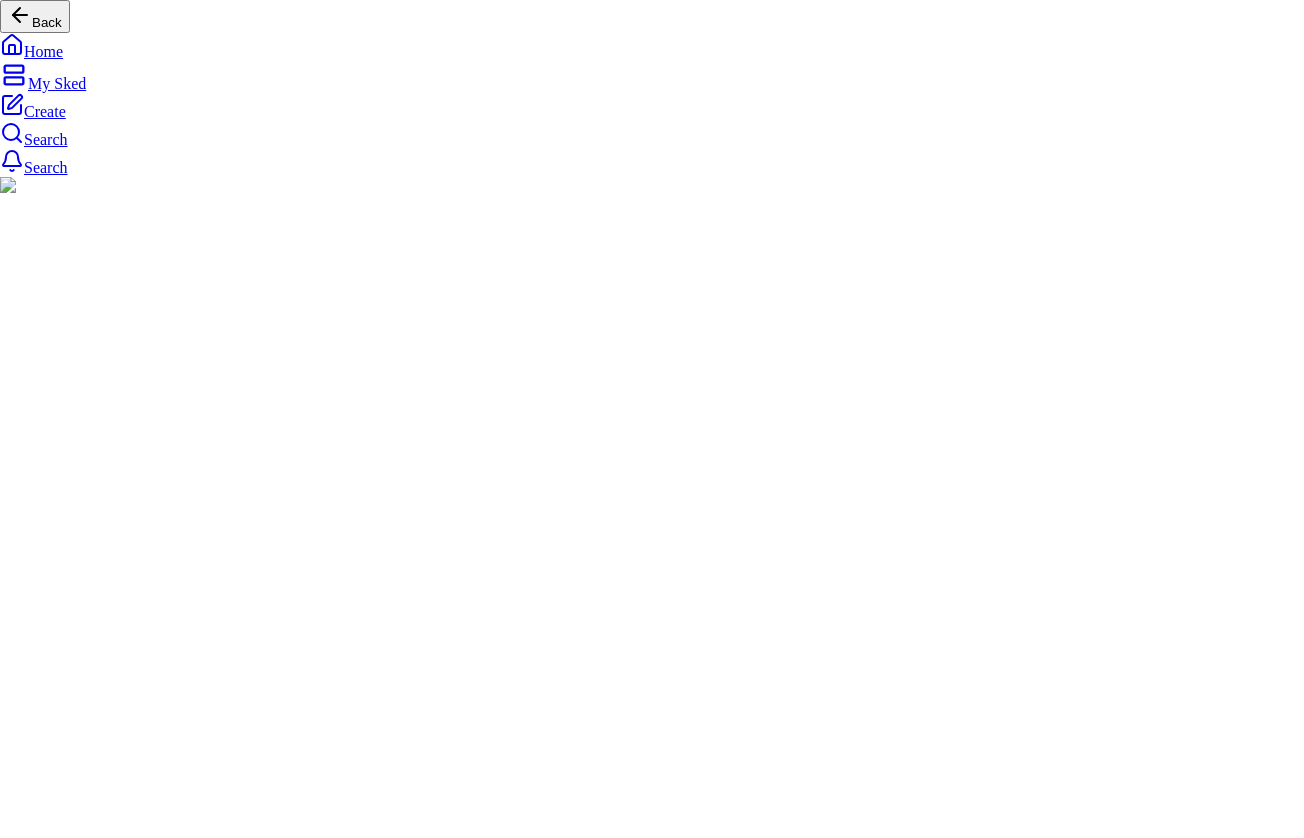 click on "7/11/25" at bounding box center [41, 5473] 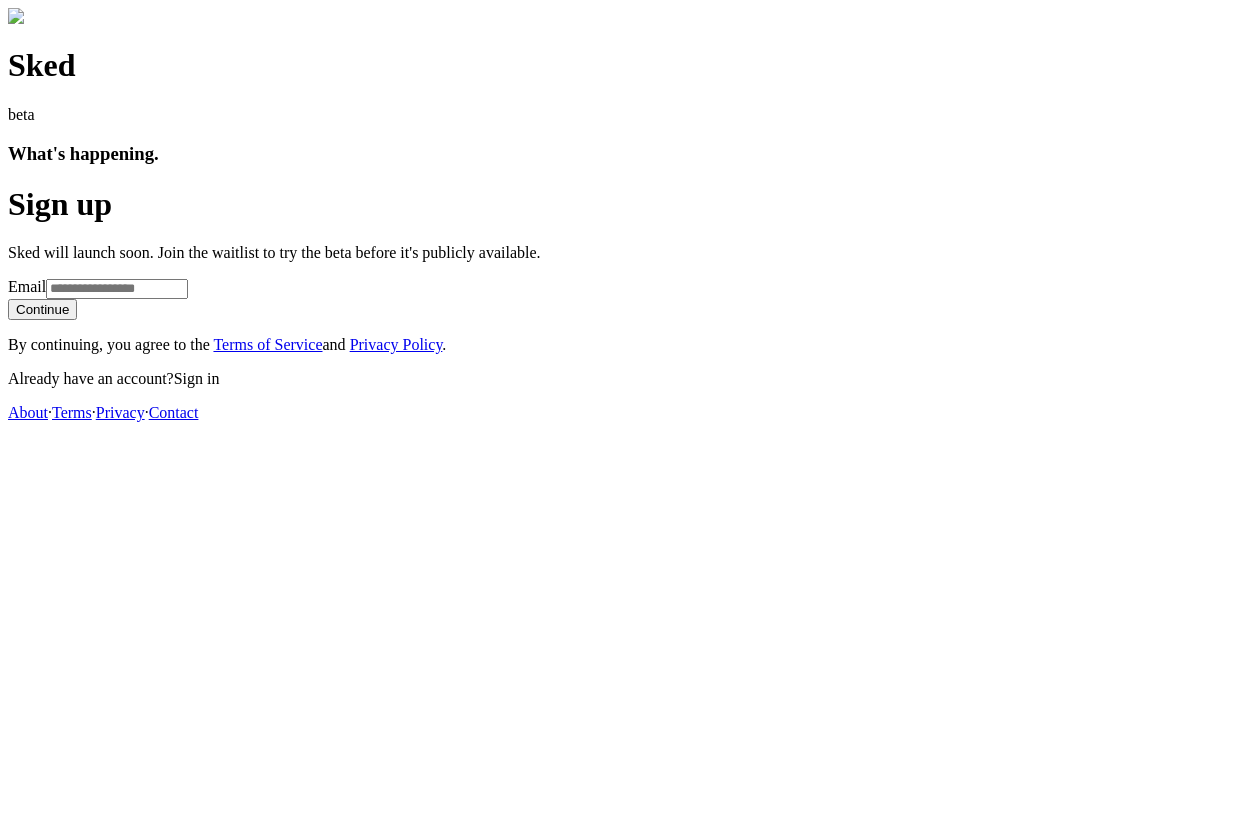 scroll, scrollTop: 0, scrollLeft: 0, axis: both 